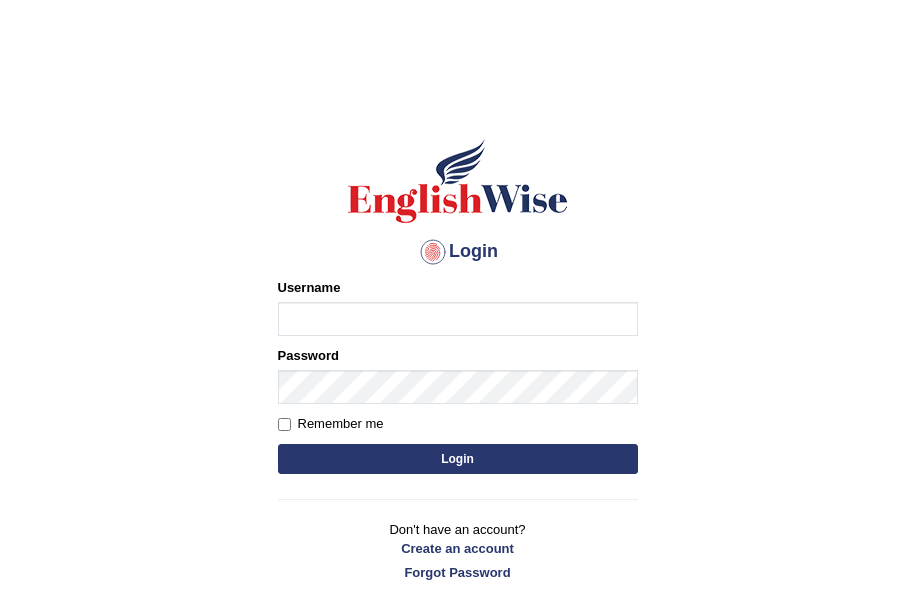 scroll, scrollTop: 0, scrollLeft: 0, axis: both 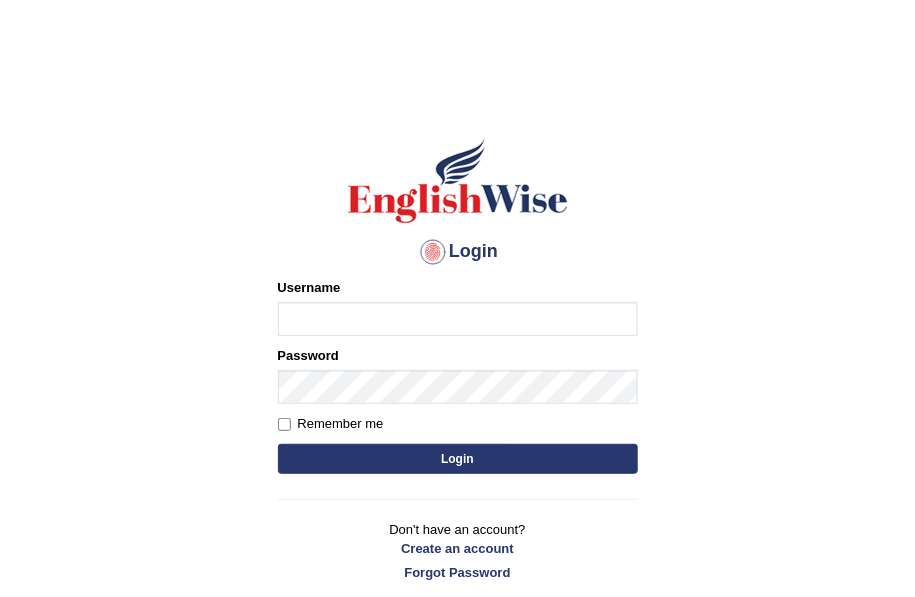 click on "Login" at bounding box center [458, 459] 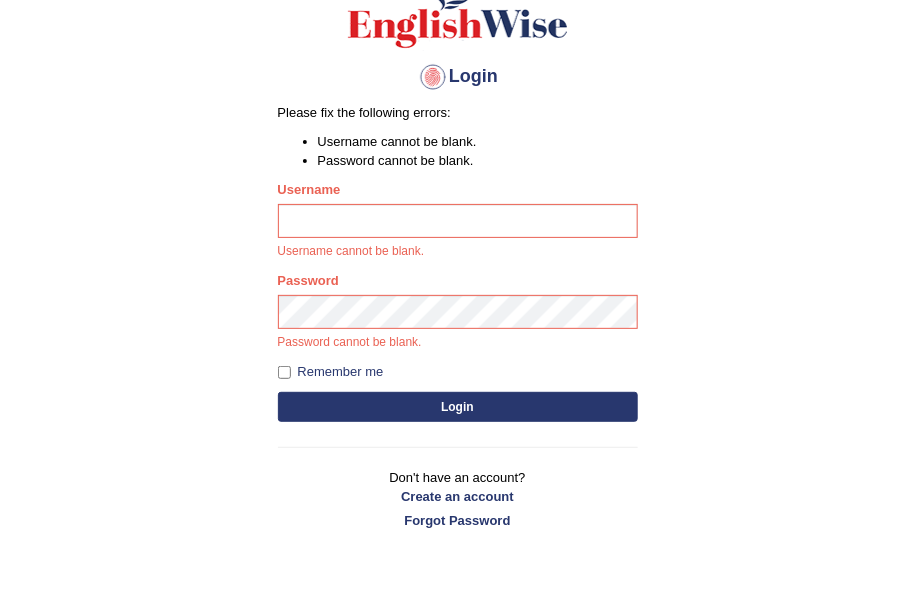 scroll, scrollTop: 181, scrollLeft: 0, axis: vertical 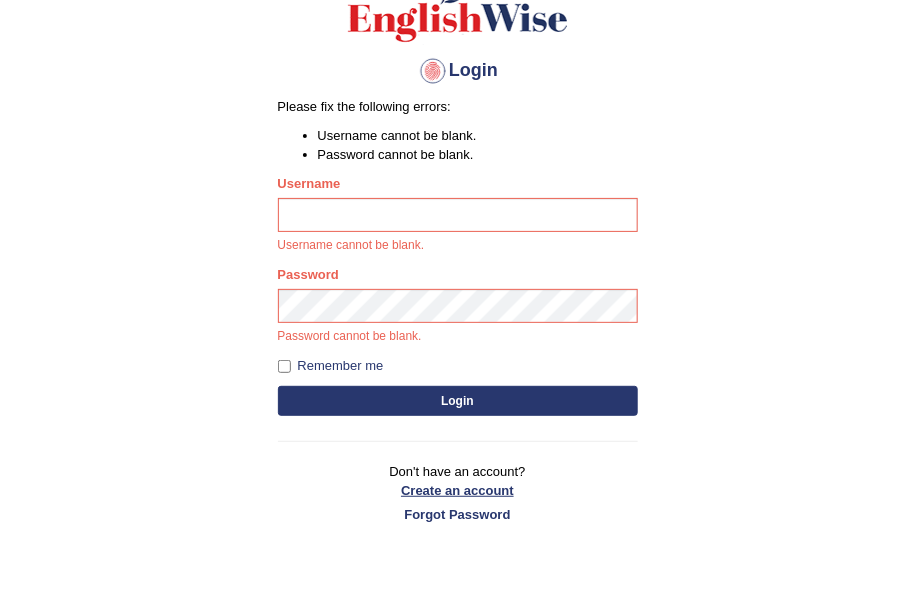 click on "Create an account" at bounding box center (458, 490) 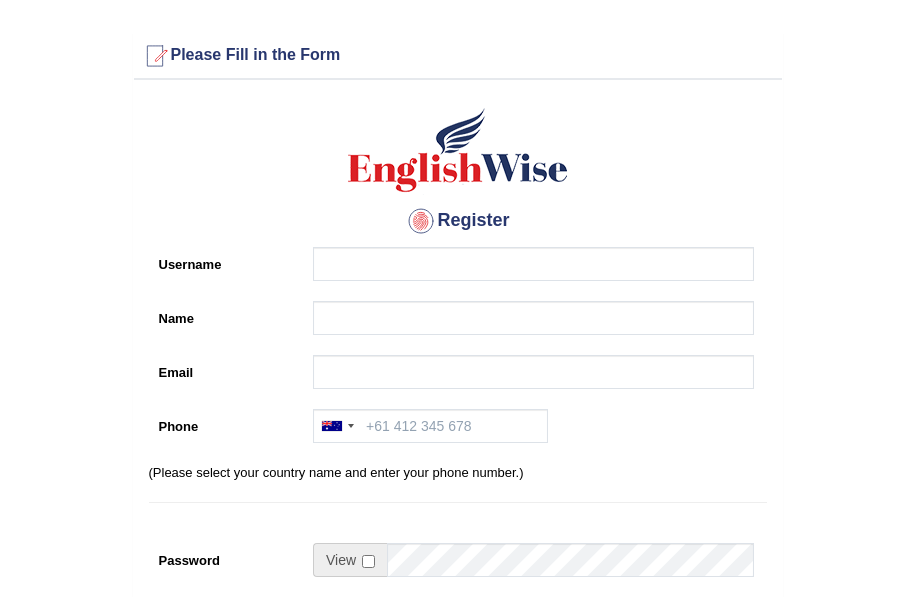 scroll, scrollTop: 0, scrollLeft: 0, axis: both 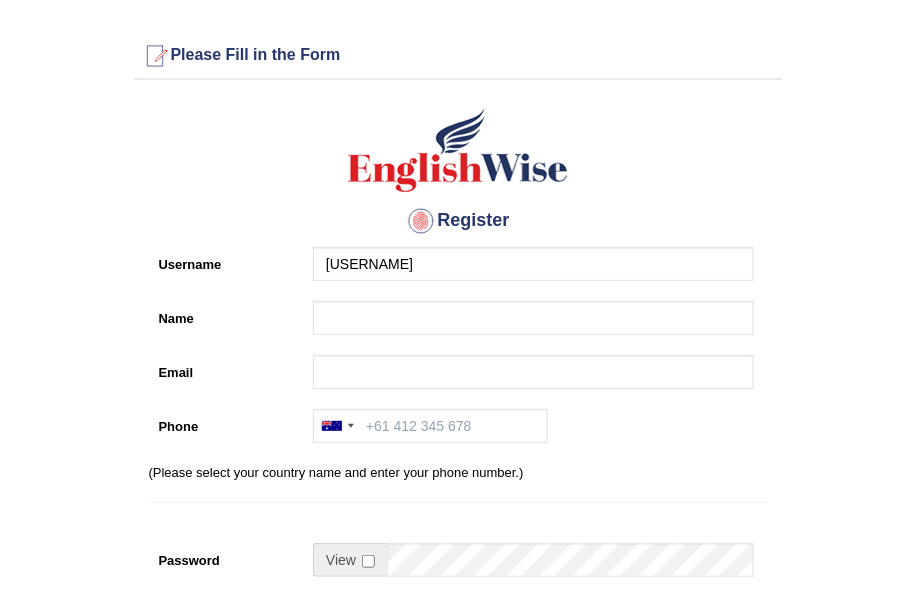 type on "[USERNAME]" 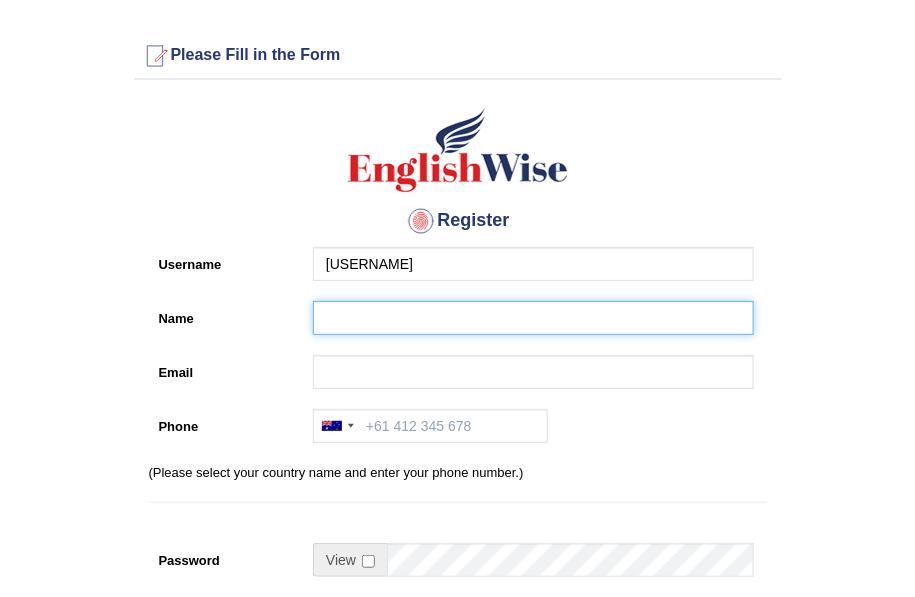click on "Name" at bounding box center [533, 318] 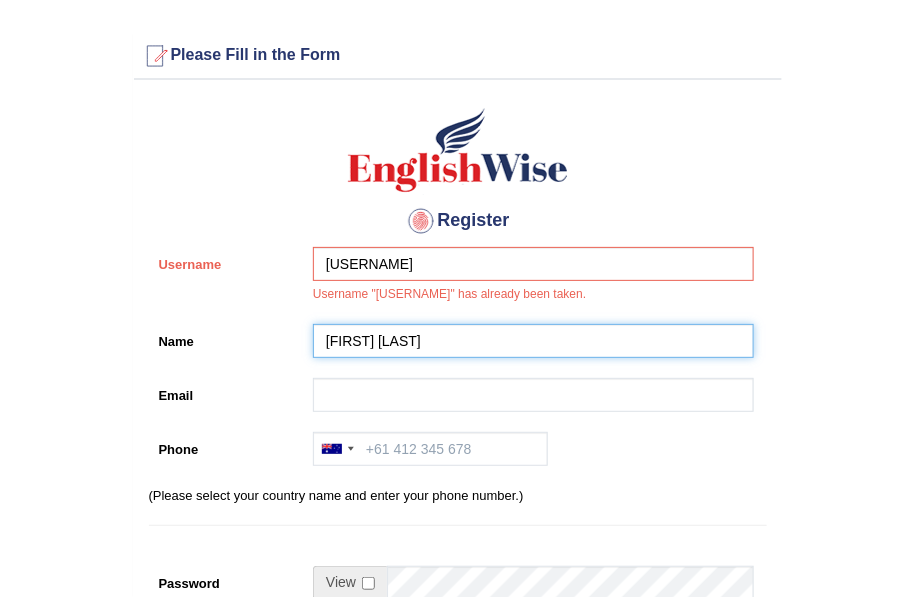 type on "[FIRST] [LAST]" 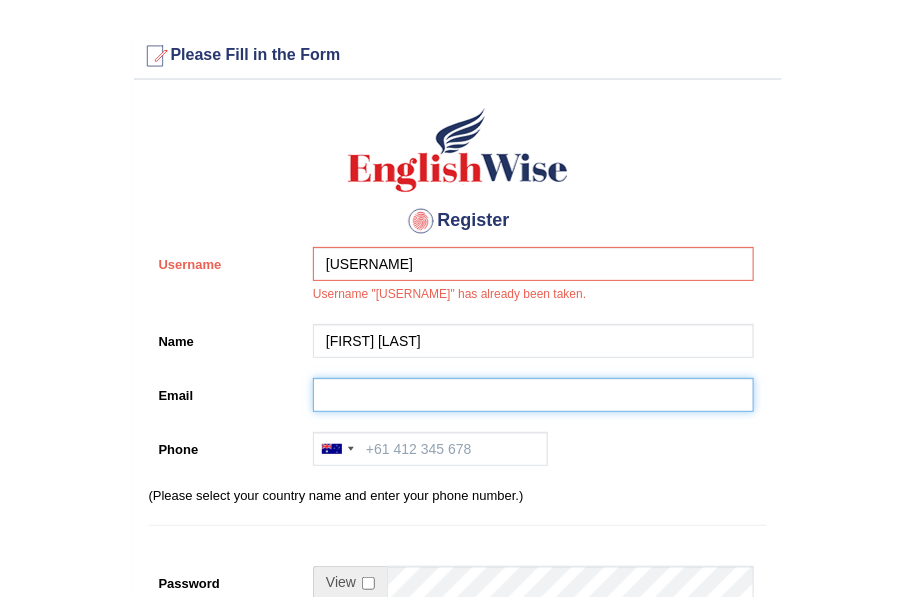 drag, startPoint x: 364, startPoint y: 393, endPoint x: 353, endPoint y: 382, distance: 15.556349 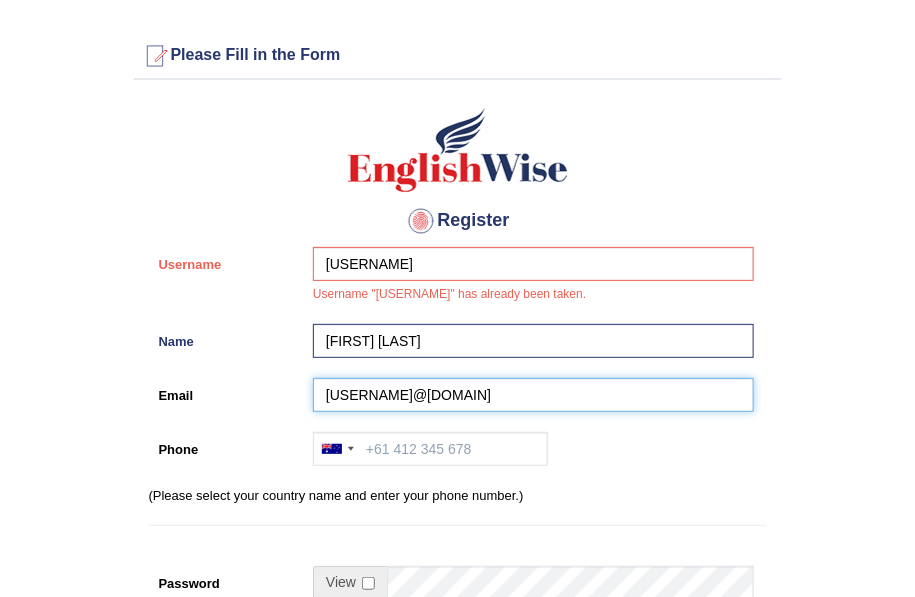 type on "singhmanpreet11819@gmail.com" 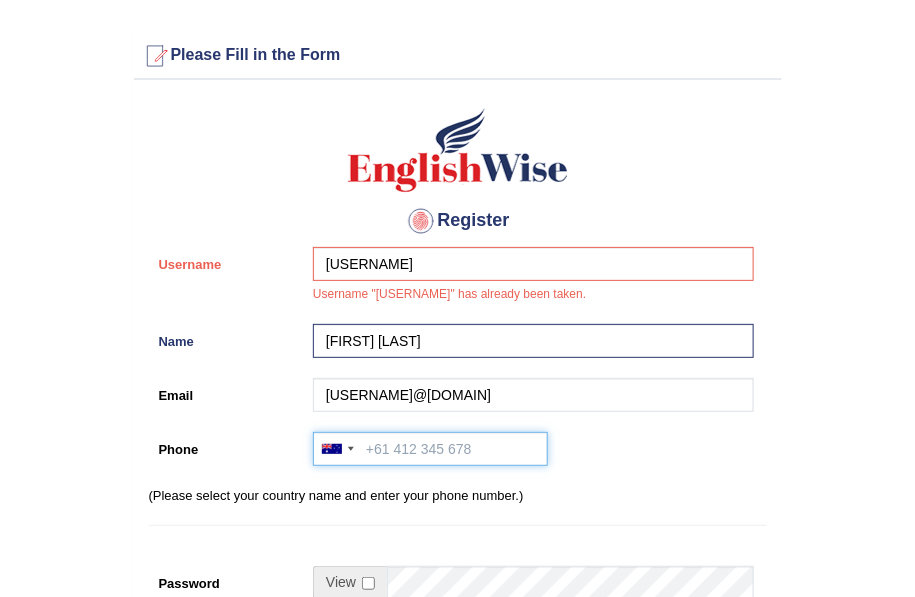 click on "Phone" at bounding box center [430, 449] 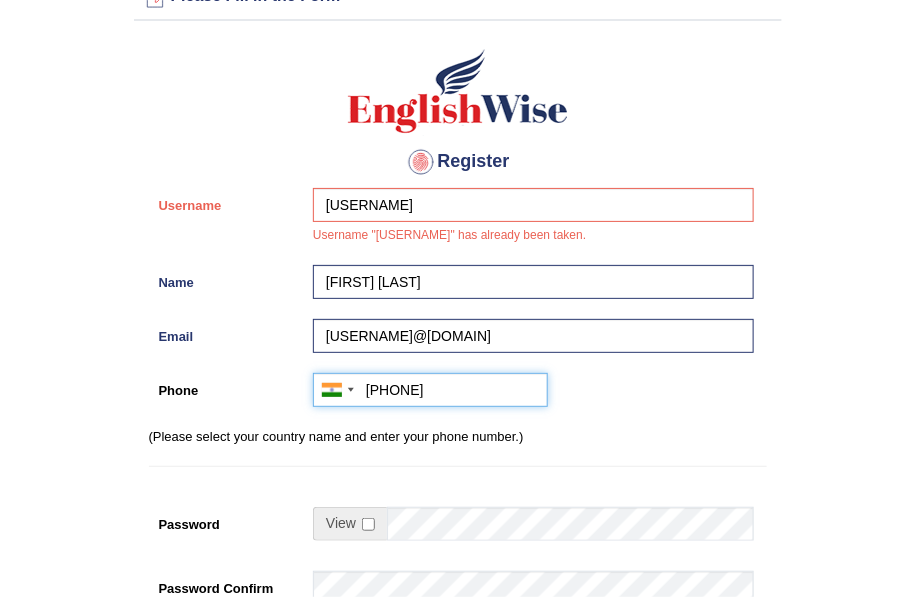 scroll, scrollTop: 90, scrollLeft: 0, axis: vertical 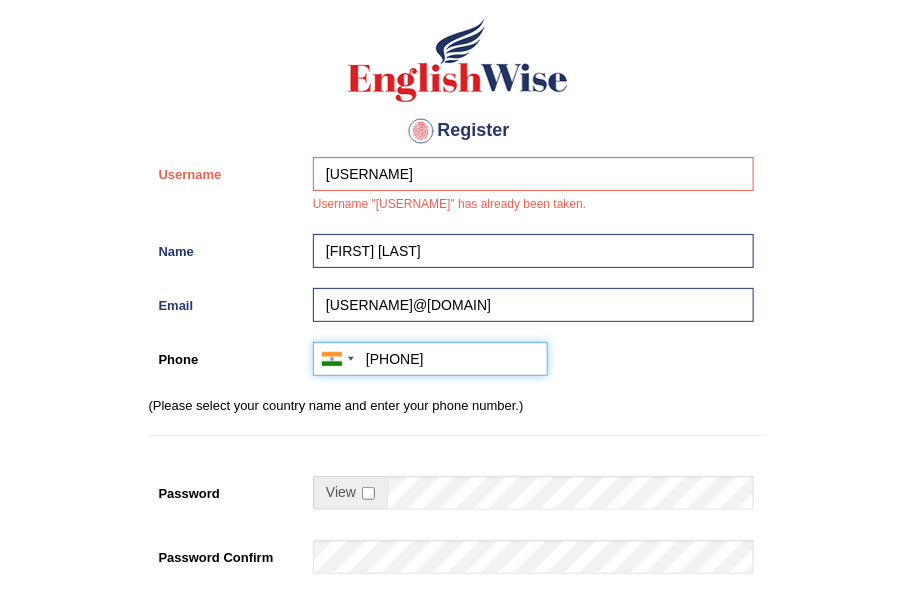 type on "+91 8219699200" 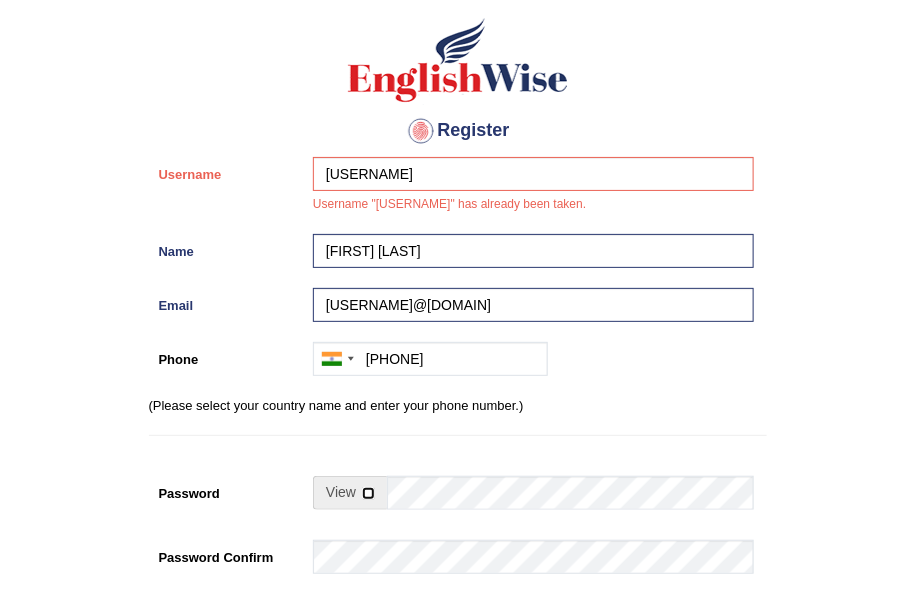 click at bounding box center (368, 493) 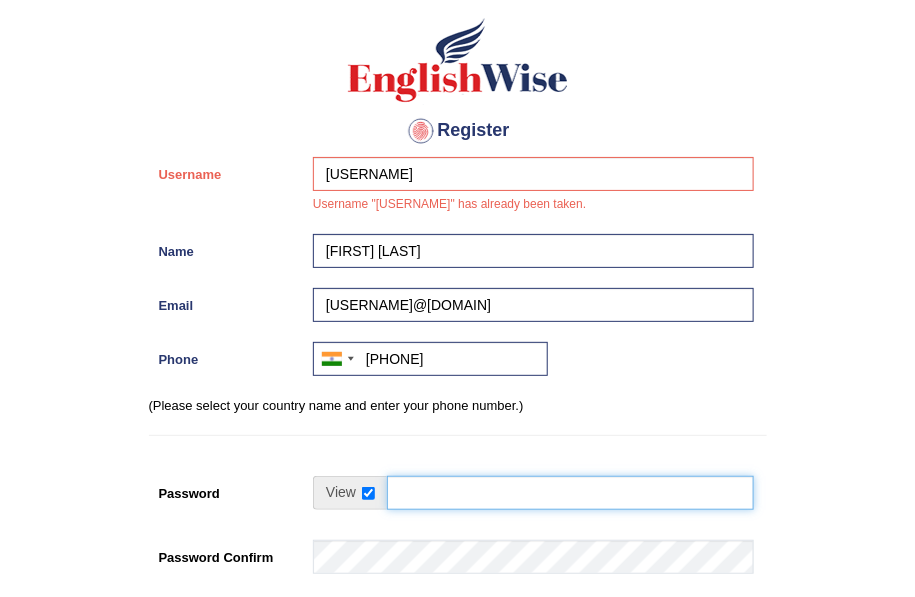 click on "Password" at bounding box center [570, 493] 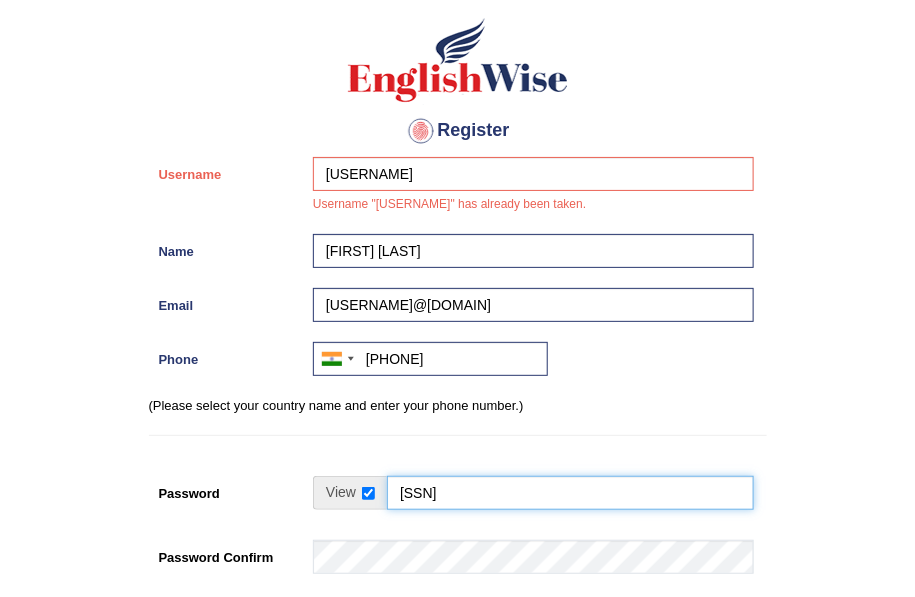 type on "123456789" 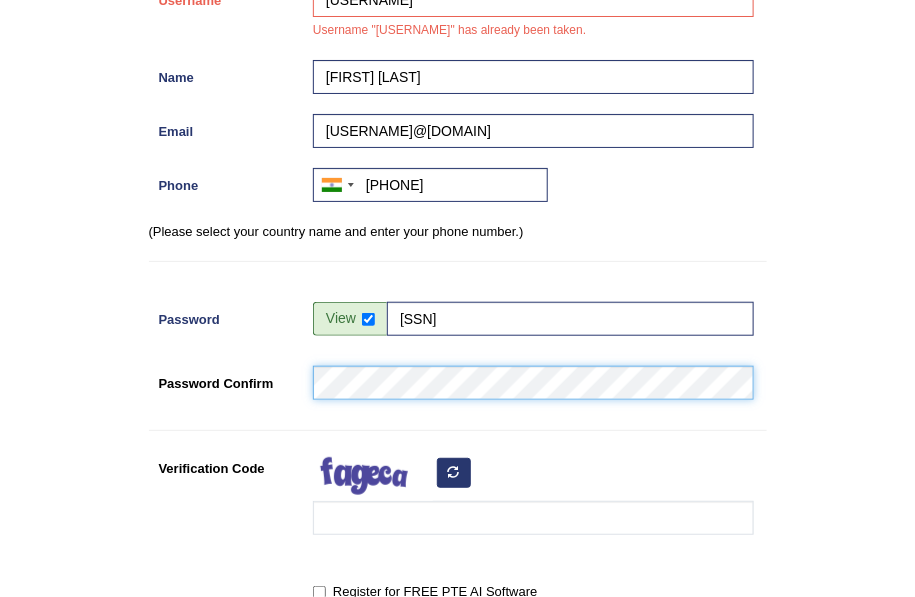 scroll, scrollTop: 454, scrollLeft: 0, axis: vertical 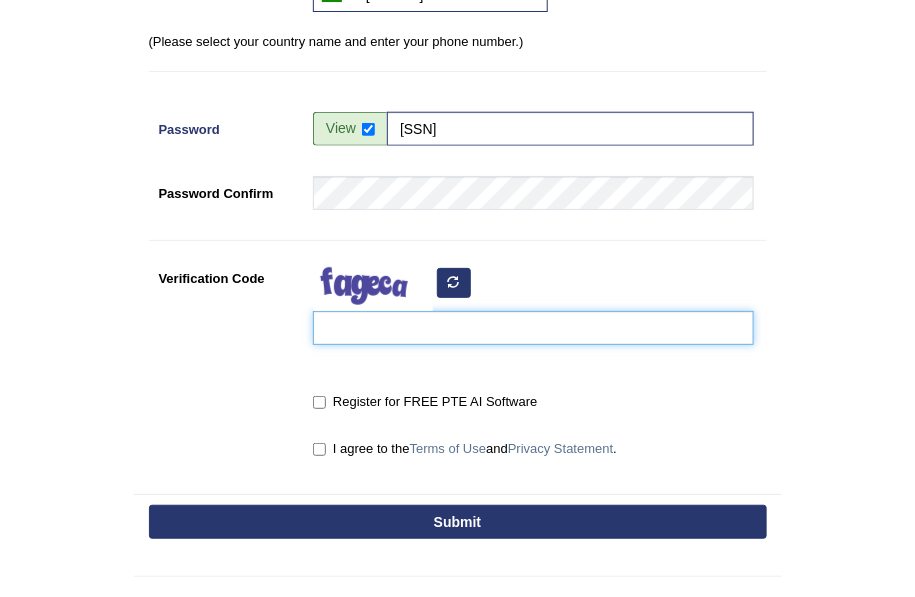 click on "Verification Code" at bounding box center (533, 328) 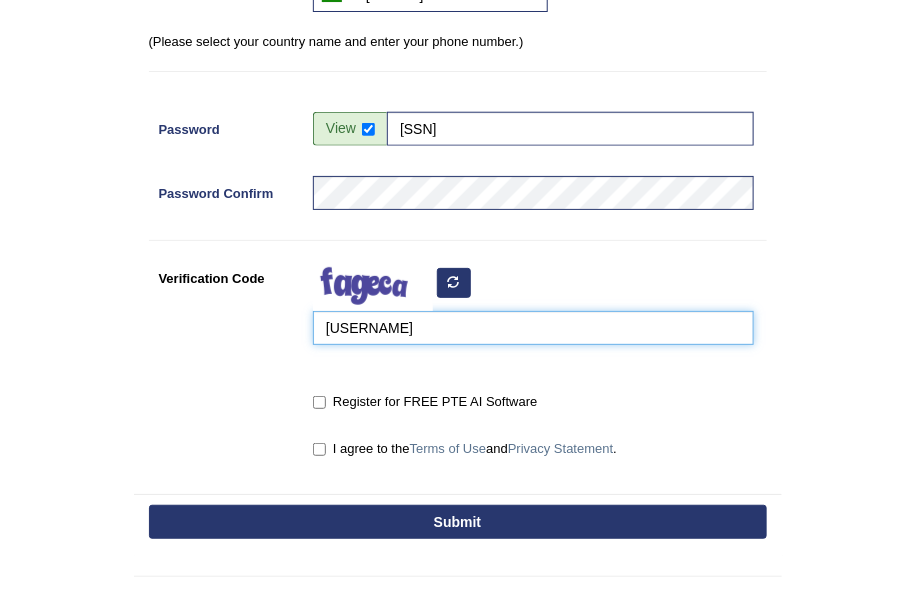 type on "zoyefow" 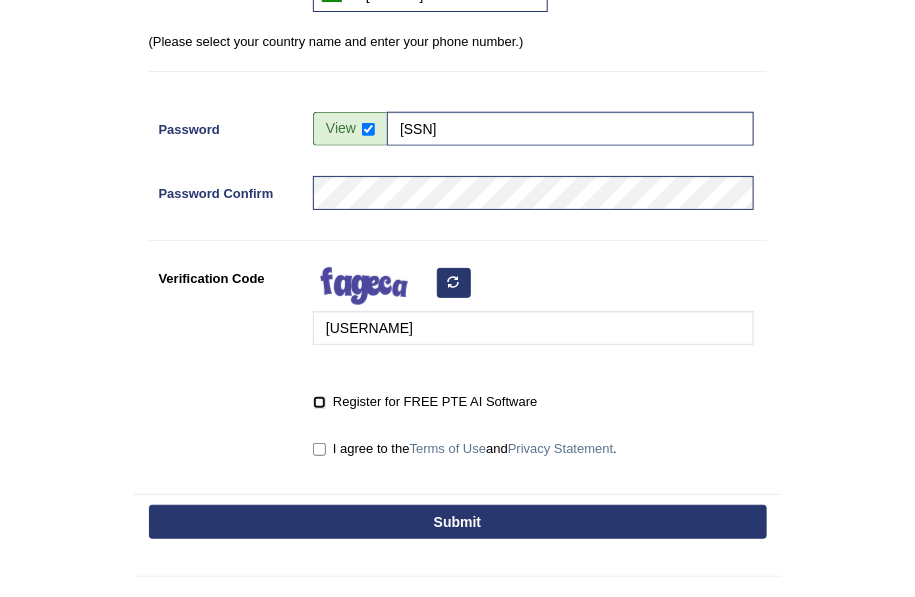 click on "Register for FREE PTE AI Software" at bounding box center (319, 402) 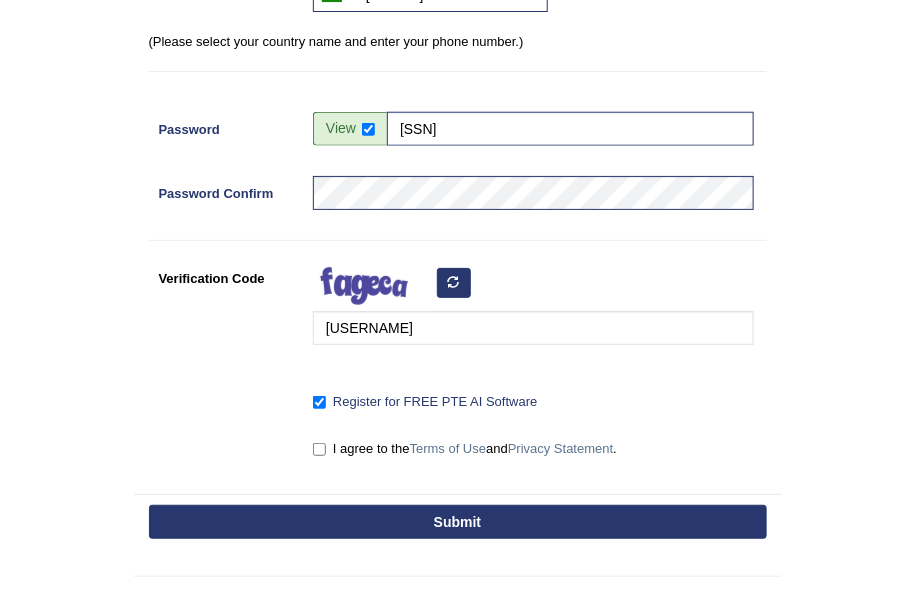 click on "I agree to the  Terms of Use  and  Privacy Statement ." at bounding box center (465, 449) 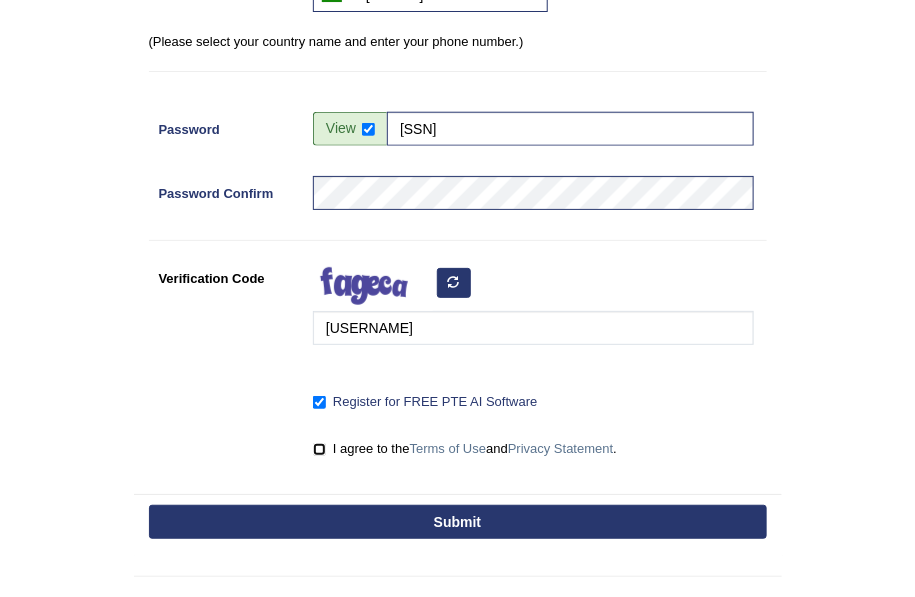 click on "I agree to the  Terms of Use  and  Privacy Statement ." at bounding box center (319, 449) 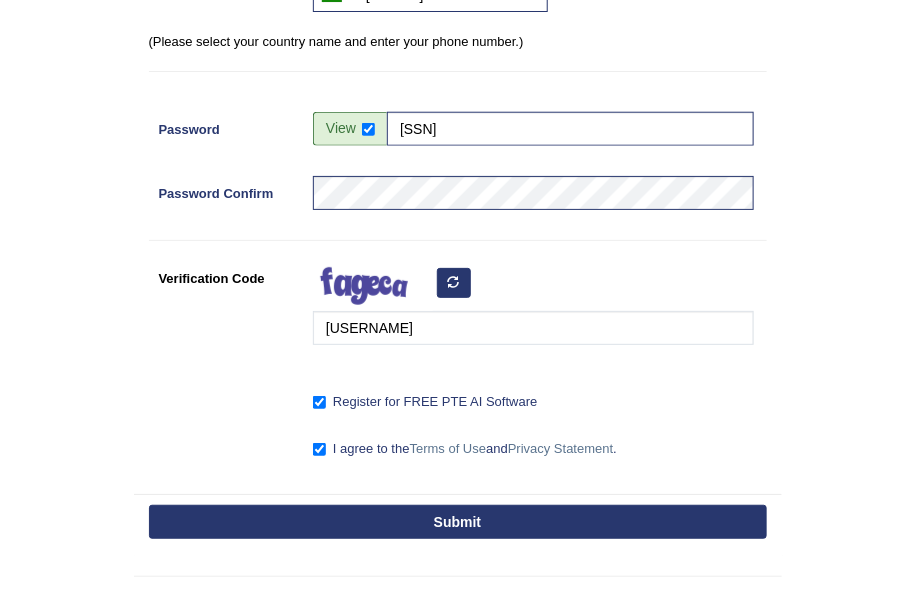 click on "Submit" at bounding box center (458, 522) 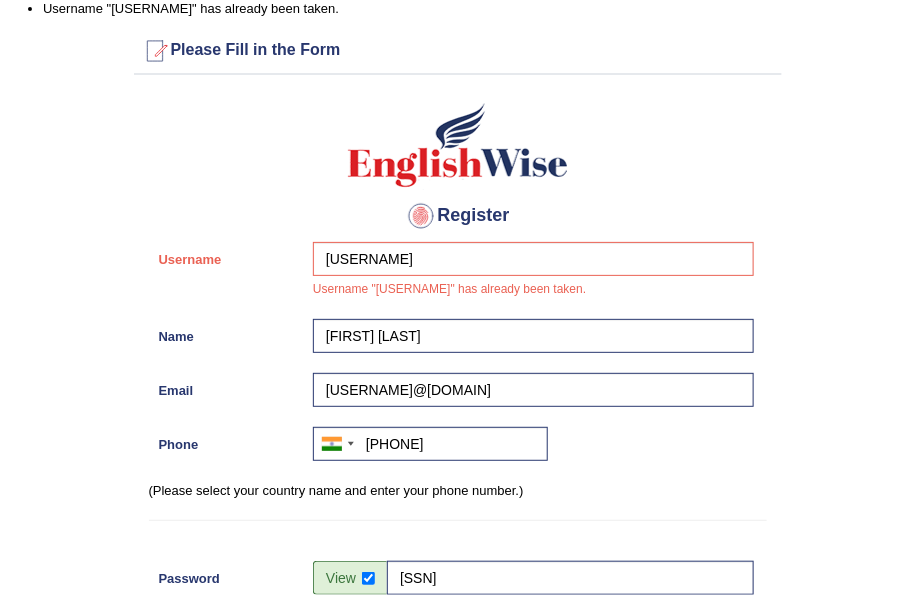 scroll, scrollTop: 31, scrollLeft: 0, axis: vertical 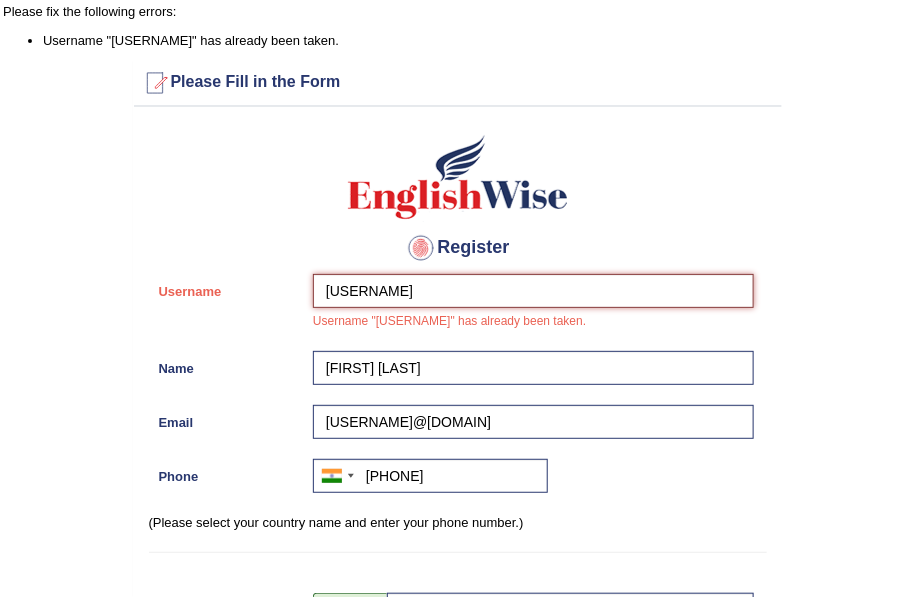 click on "manpreet123" at bounding box center [533, 291] 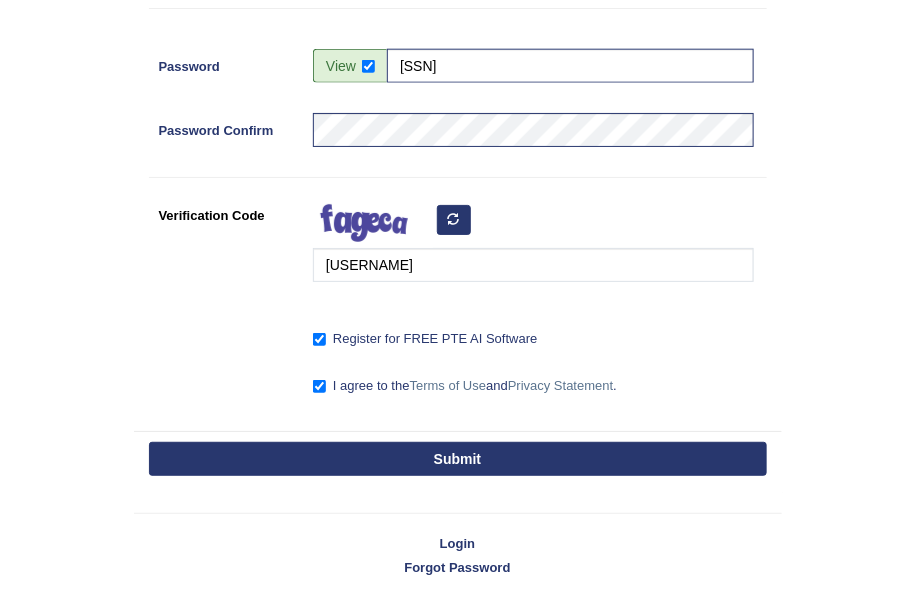 scroll, scrollTop: 577, scrollLeft: 0, axis: vertical 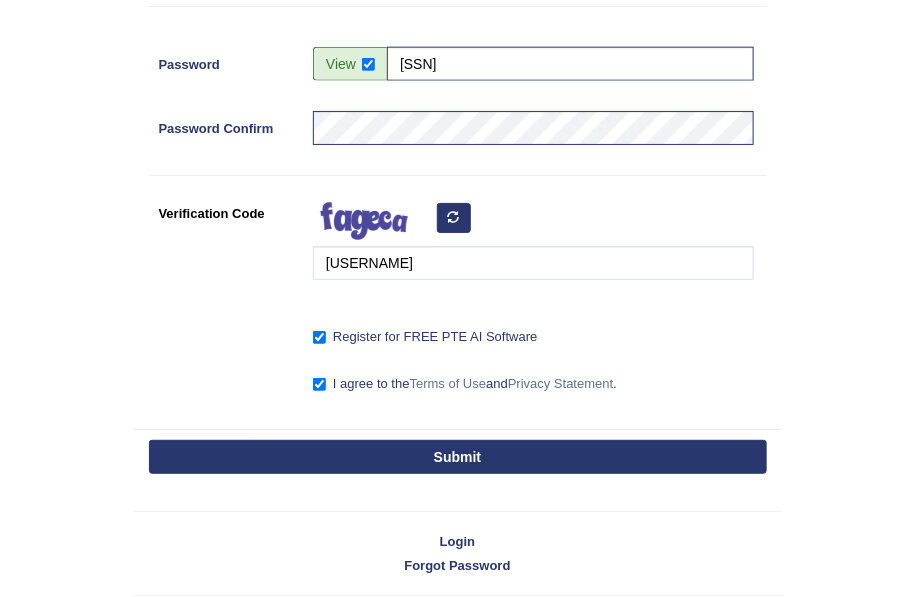 type on "manpreet1020" 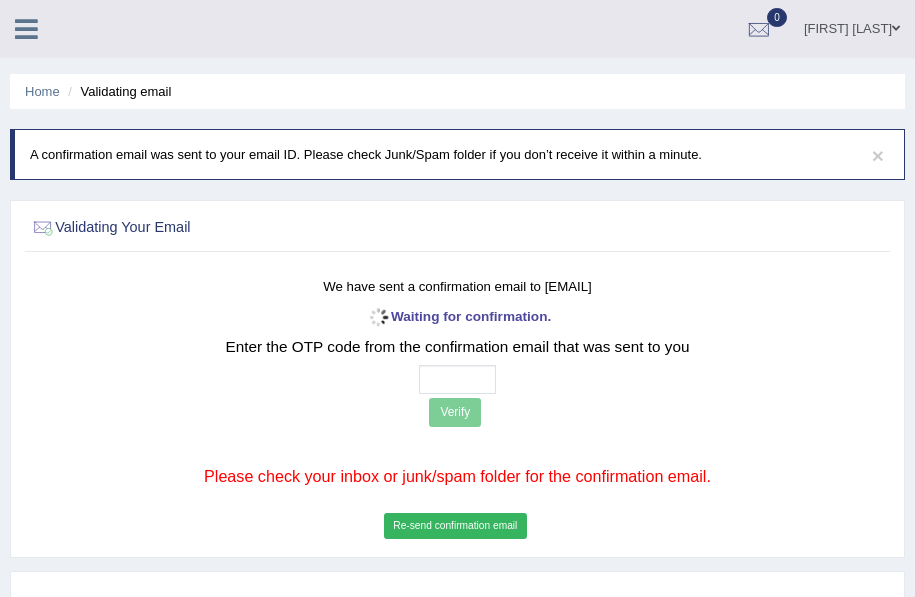 scroll, scrollTop: 0, scrollLeft: 0, axis: both 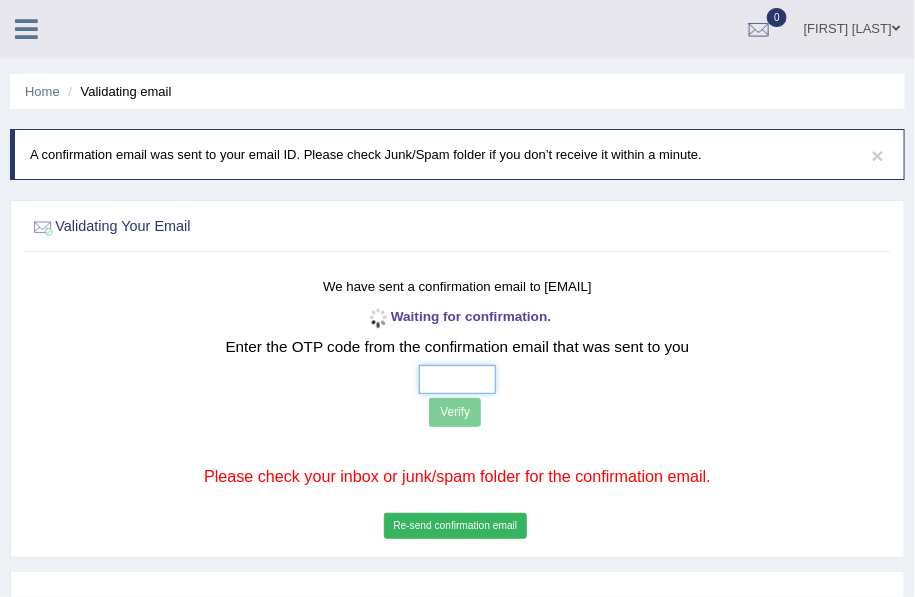 click at bounding box center (457, 379) 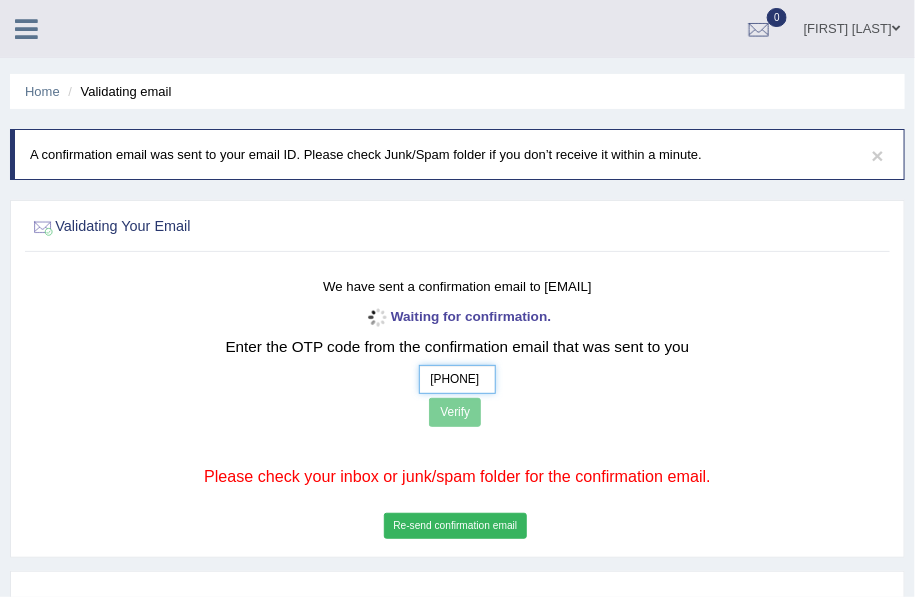type on "6  2  2  3" 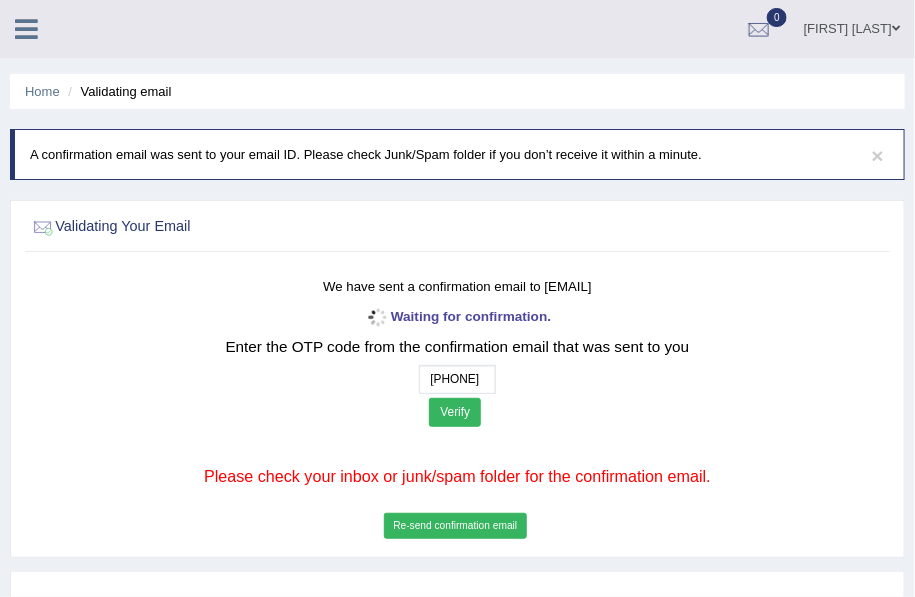 click on "Verify" at bounding box center (455, 412) 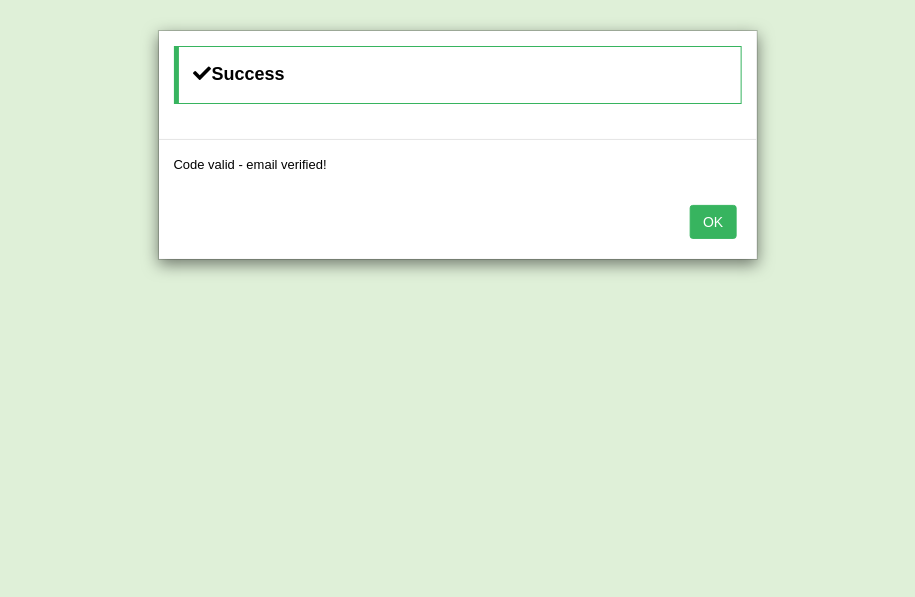 click on "OK" at bounding box center [713, 222] 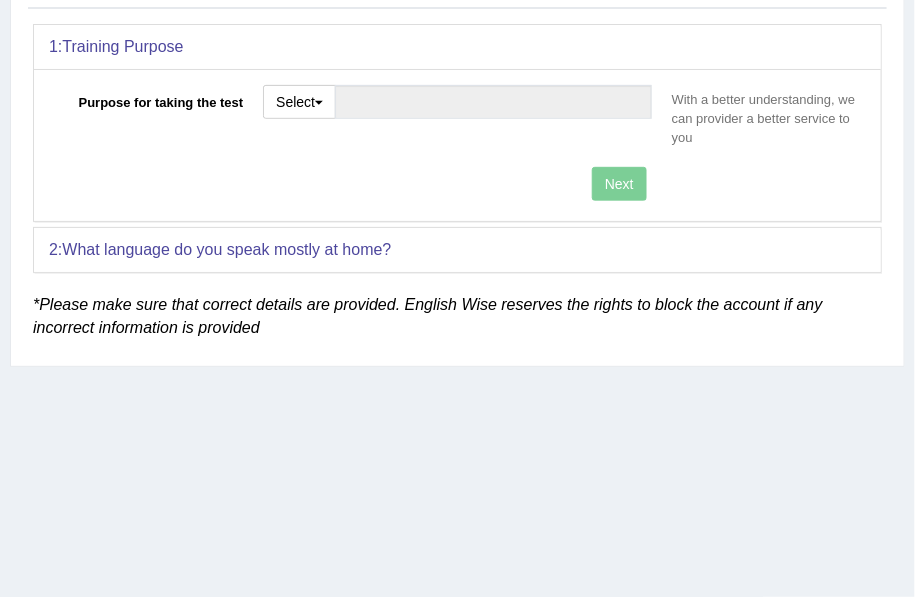 scroll, scrollTop: 91, scrollLeft: 0, axis: vertical 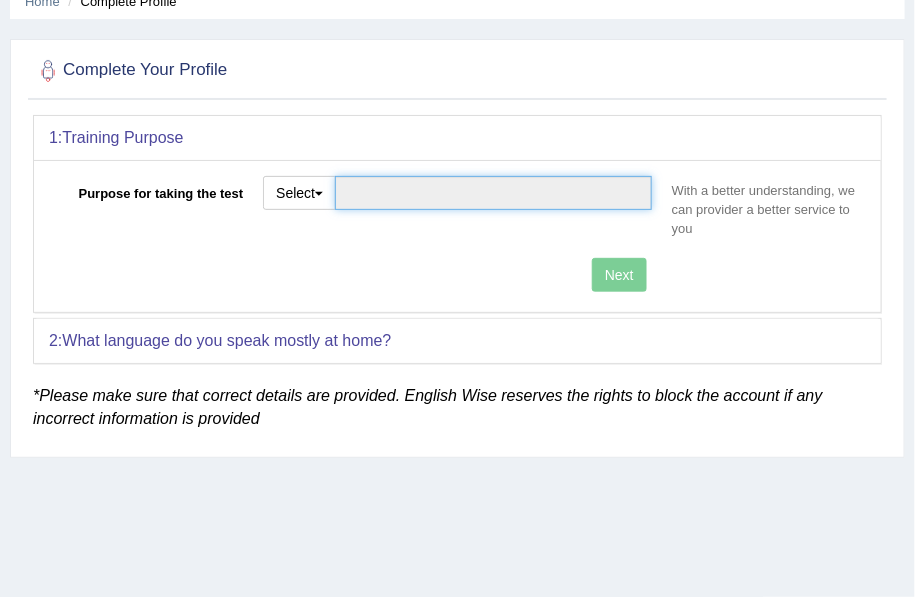 click on "Purpose for taking the test" at bounding box center [493, 193] 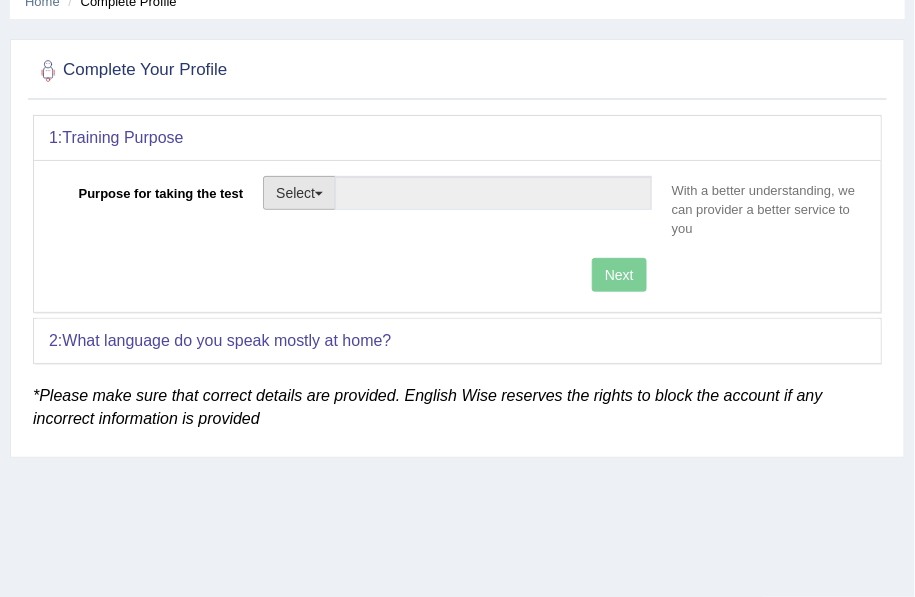 click on "Select" at bounding box center [299, 193] 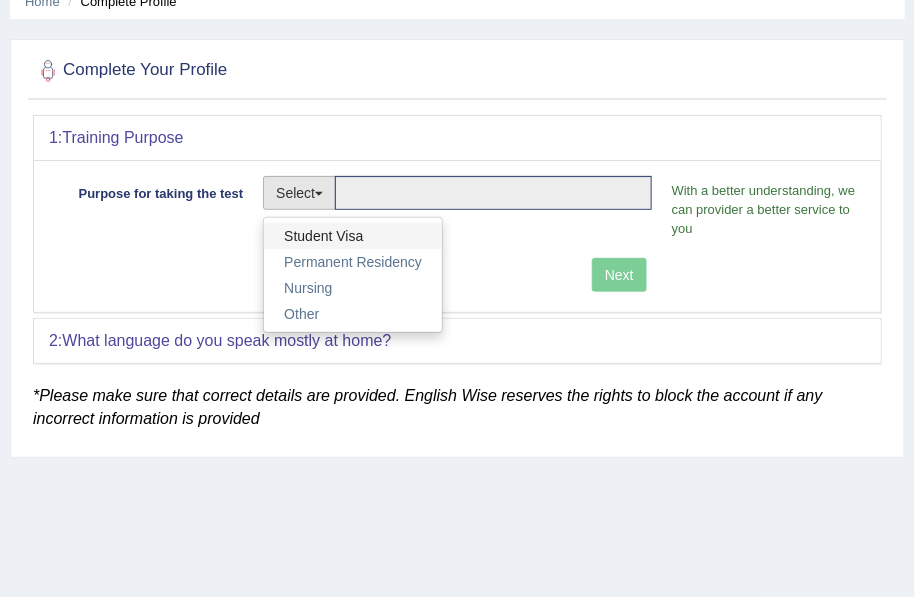 click on "Student Visa" at bounding box center (353, 236) 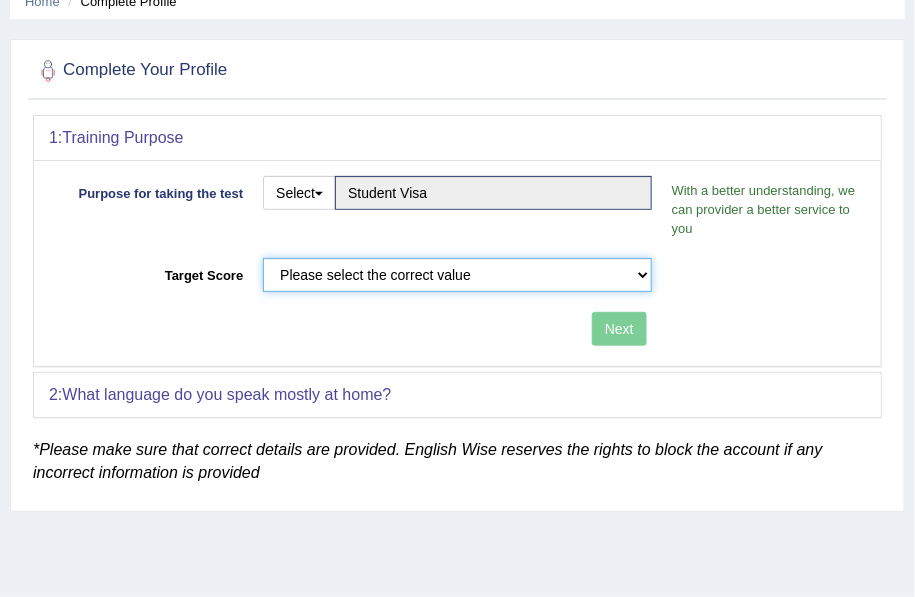 click on "Please select the correct value
50 (6 bands)
58 (6.5 bands)
65 (7 bands)
79 (8 bands)" at bounding box center [457, 275] 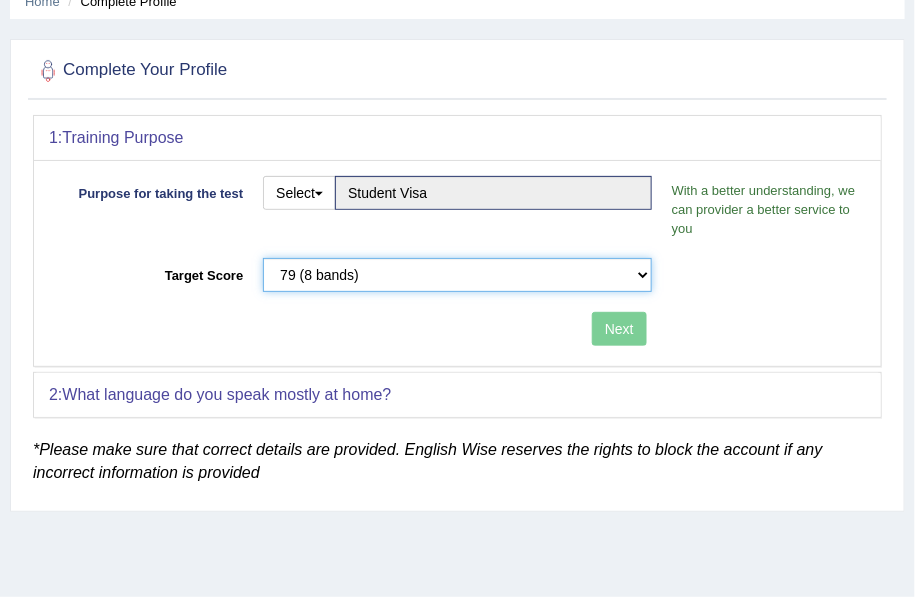 click on "Please select the correct value
50 (6 bands)
58 (6.5 bands)
65 (7 bands)
79 (8 bands)" at bounding box center [457, 275] 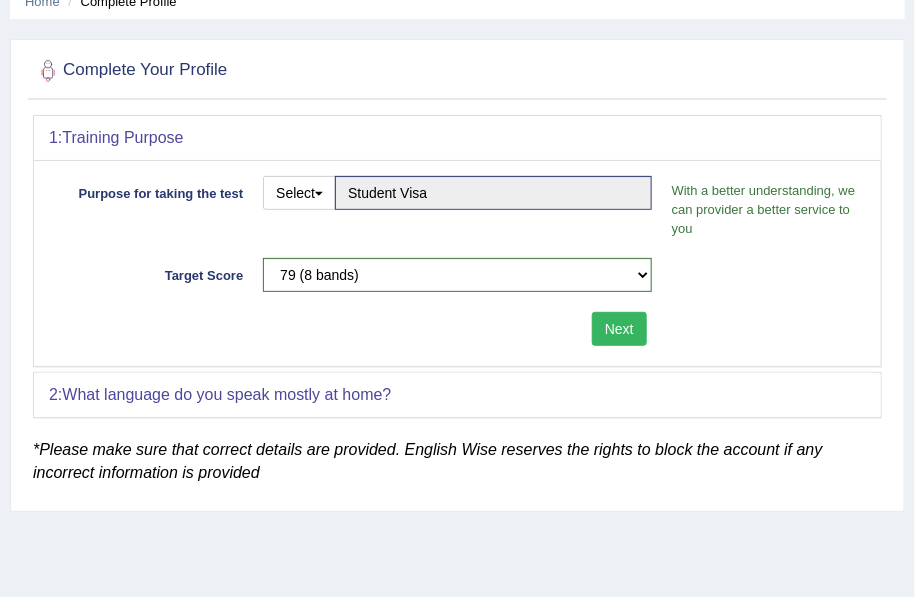 click on "Next" at bounding box center (619, 329) 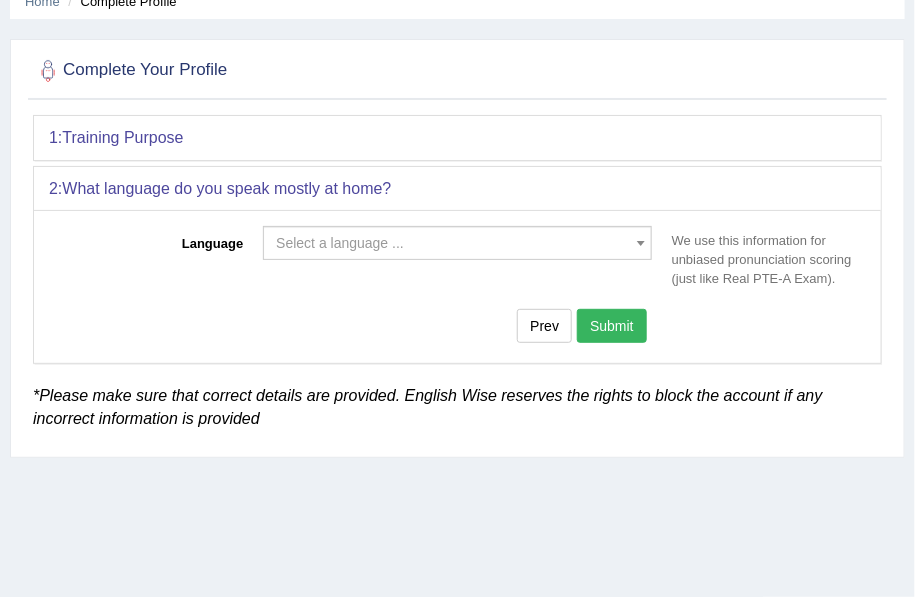 click on "Language
Select a language ...
Afrikaans
Albanian
Amharic
Arabic
Armenian
Ashanti
Azeri
Basque
Byelorussian
Bengali
Bosnian
Bulgarian
Burmese
Catalan
Cebuano
Chichewa
Chinese-Mandarin
Chinese-Cantonese/Yue
Chinese-Hakka
Danish
Farsi, Eastern (Dari)
Dutch
English
French
German
Gujurati
Hindi
Italian
Indonesian
Japanese
Javanese
Kannada
Kashmiri
Korean
Malyalam
Marathi
Marshallese
Nepalese
Norwegian
Pidgin English
Palauan
Portuguese
Punjabi
Romanian
Russian
Sinhalese
Spanish
Turkish
Tamil
Tagalog
Telugu
Trukese
Urdu
Uzbek
Vietnamese
Welsh
Wolof
Yapese
Yoruba
Zulu
Other
Select a language ...
We use this information for unbiased pronunciation scoring (just like Real PTE-A Exam).
Prev Submit" at bounding box center (457, 286) 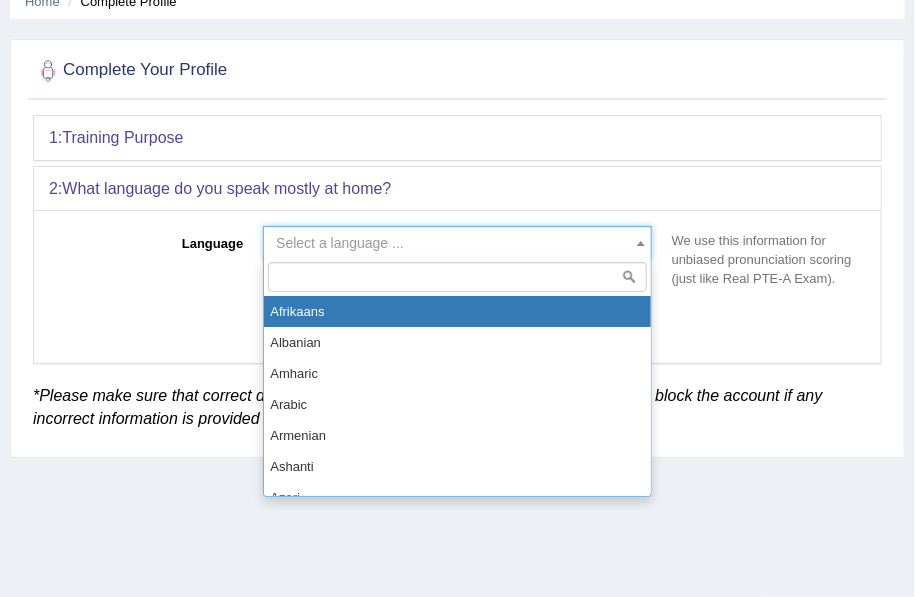 click on "Select a language ..." at bounding box center [451, 243] 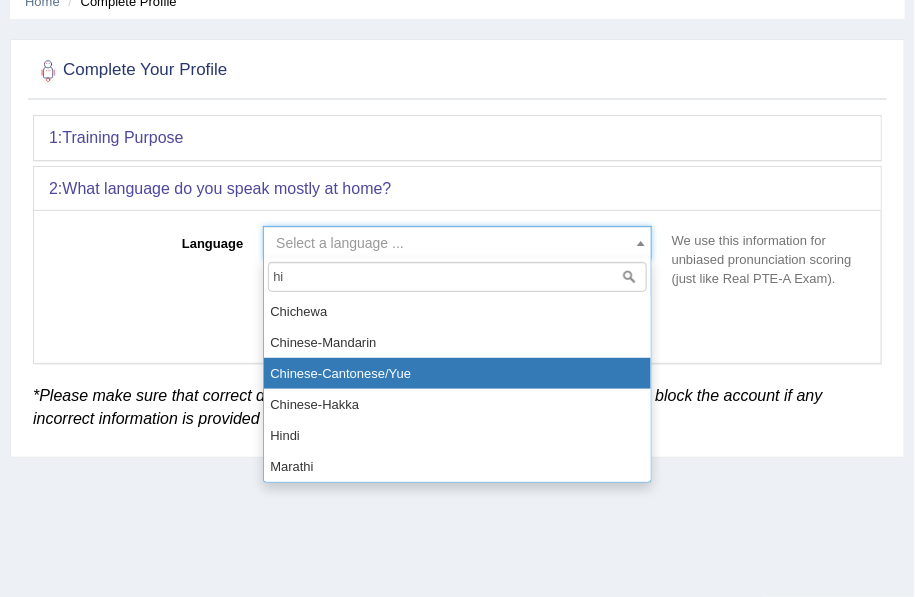 scroll, scrollTop: 0, scrollLeft: 0, axis: both 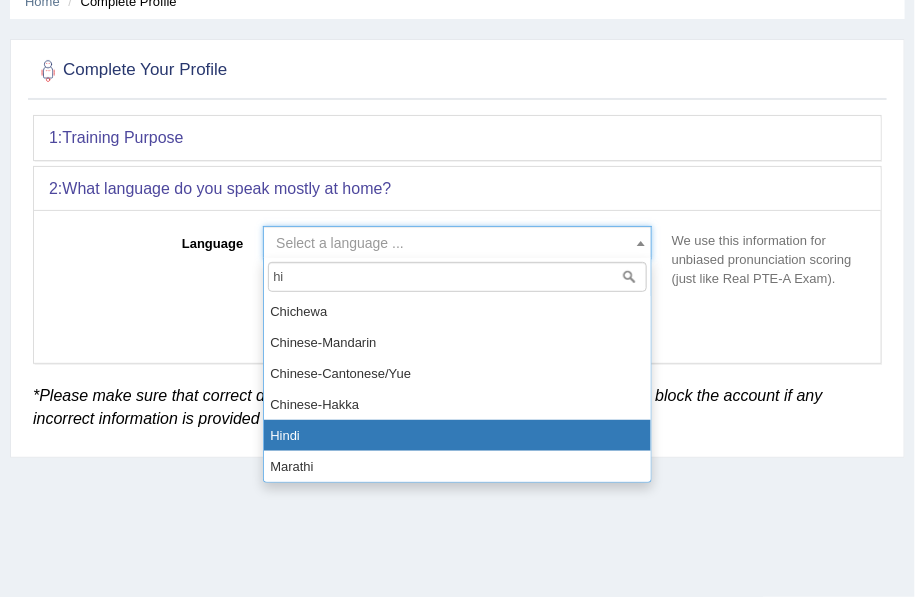 type on "hi" 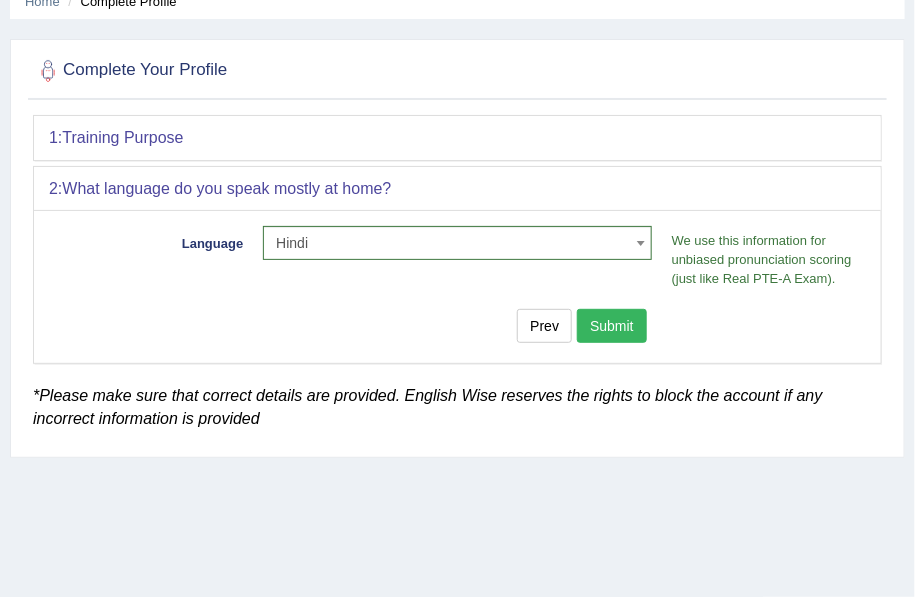 click on "Submit" at bounding box center (612, 326) 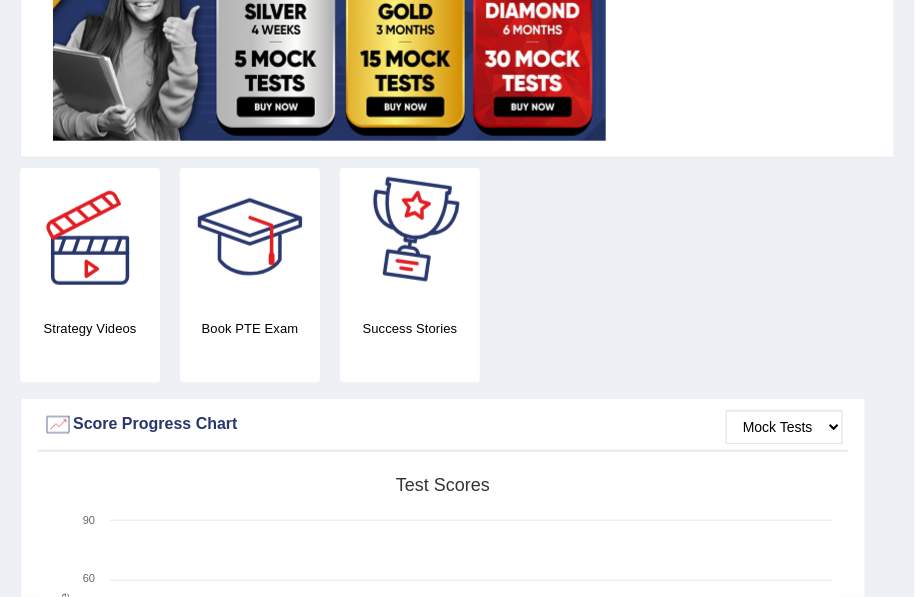 scroll, scrollTop: 460, scrollLeft: 0, axis: vertical 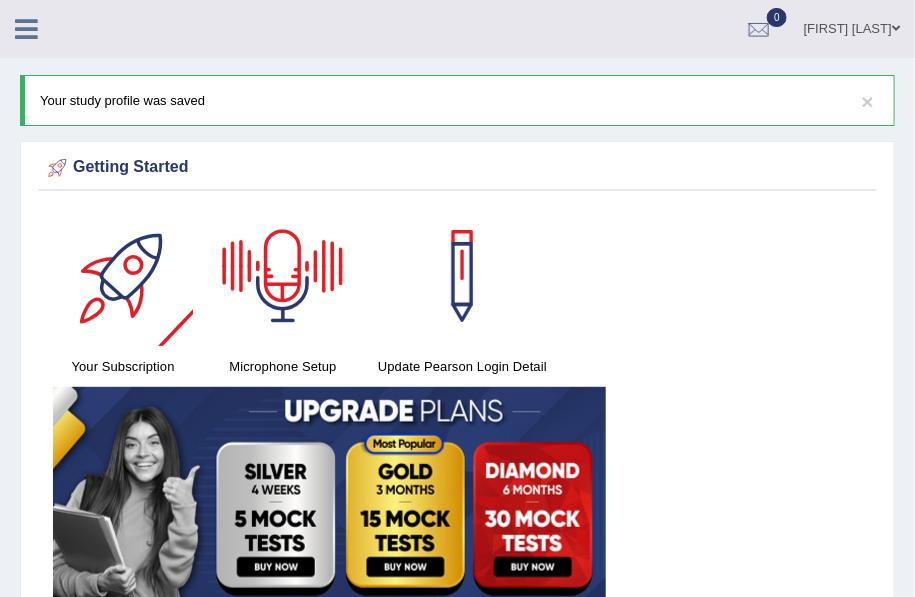 click at bounding box center [26, 29] 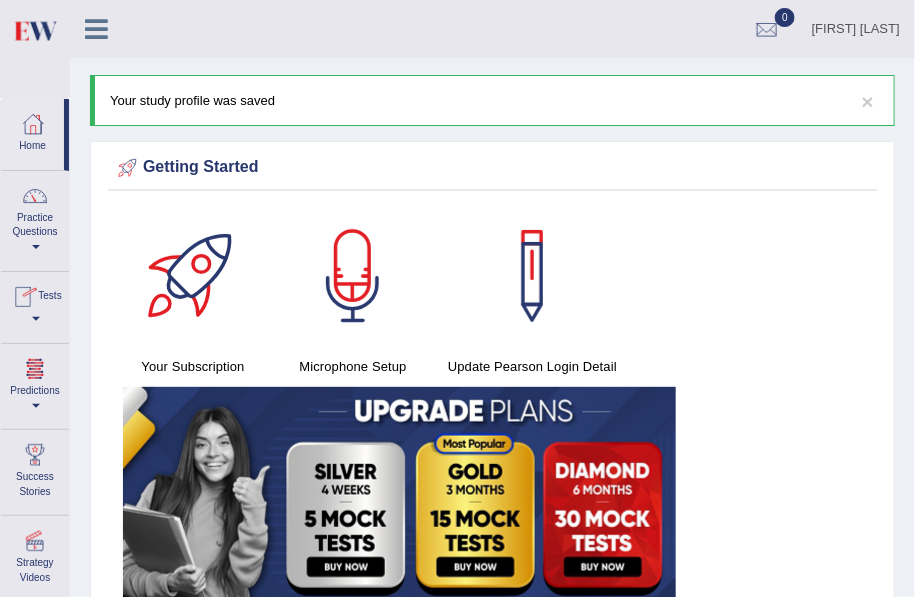 click on "Tests" at bounding box center [35, 304] 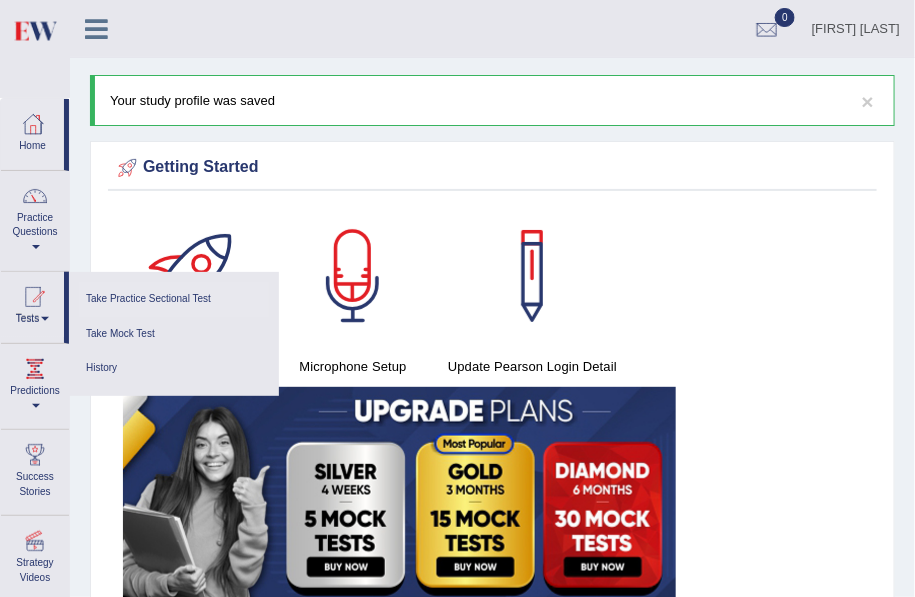 click on "Take Practice Sectional Test" at bounding box center [174, 299] 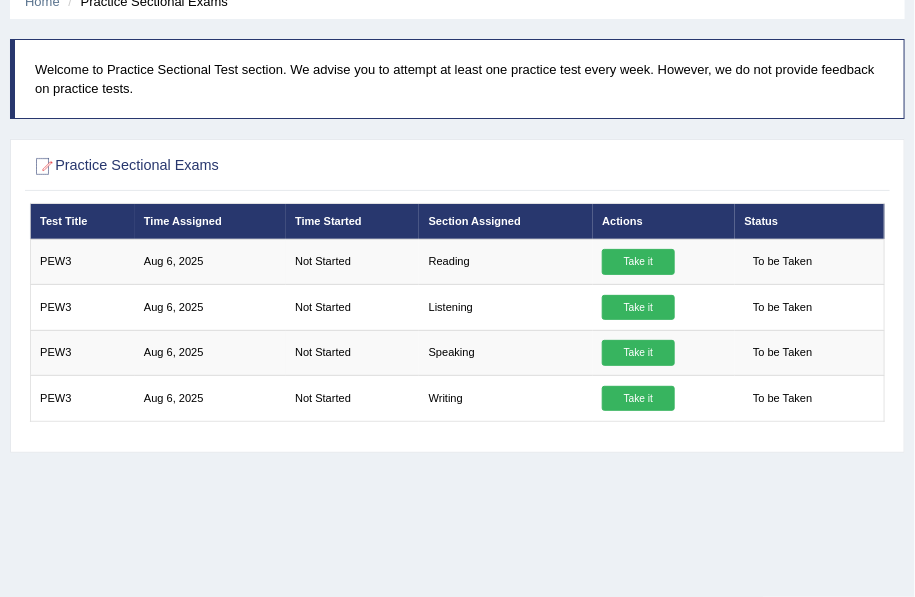scroll, scrollTop: 90, scrollLeft: 0, axis: vertical 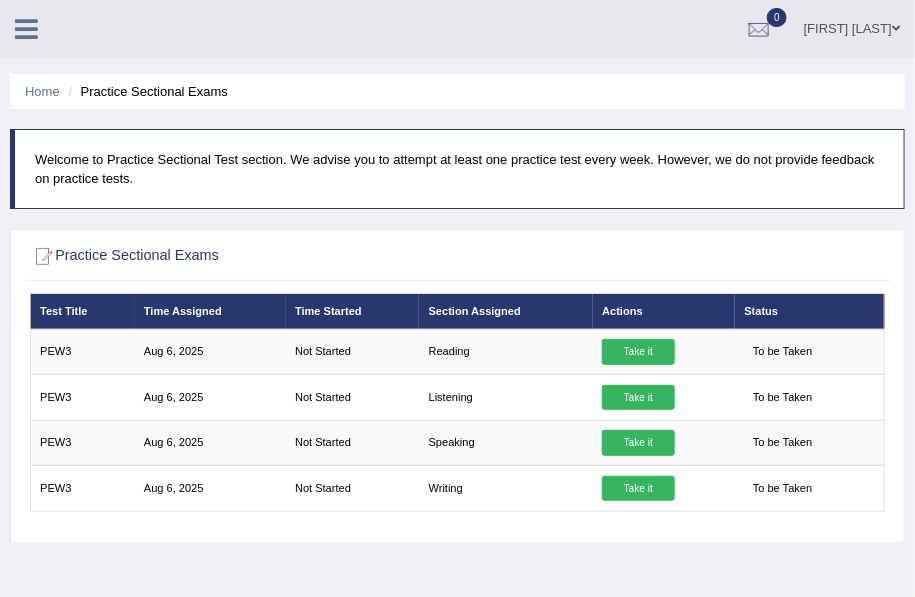click at bounding box center [26, 27] 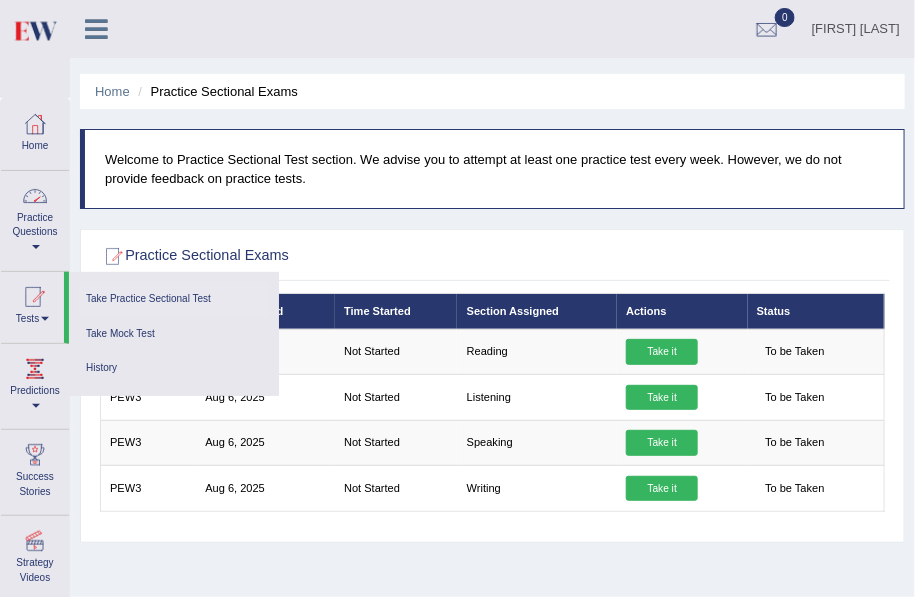 click on "Practice Questions" at bounding box center [35, 218] 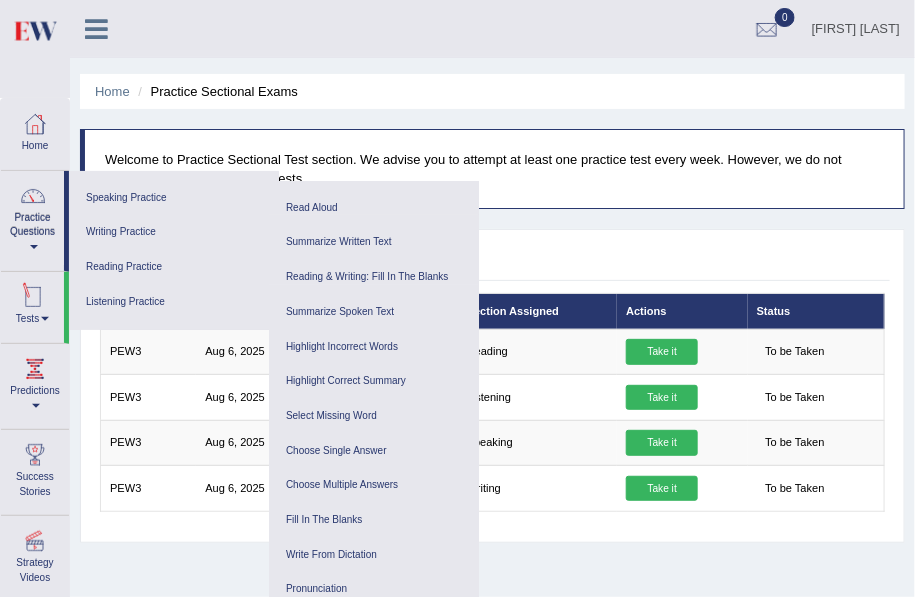 click on "Tests" at bounding box center (32, 304) 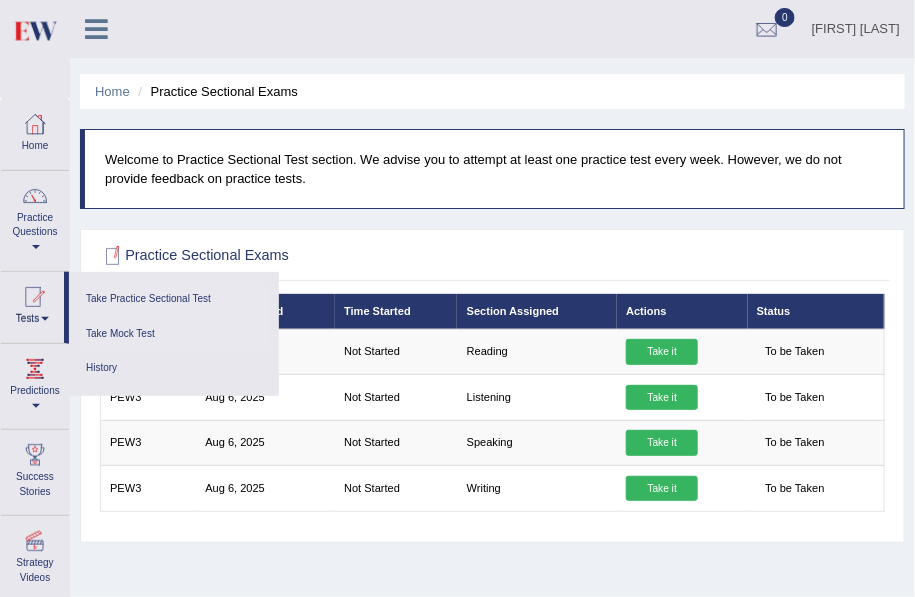click on "Take Mock Test" at bounding box center [174, 334] 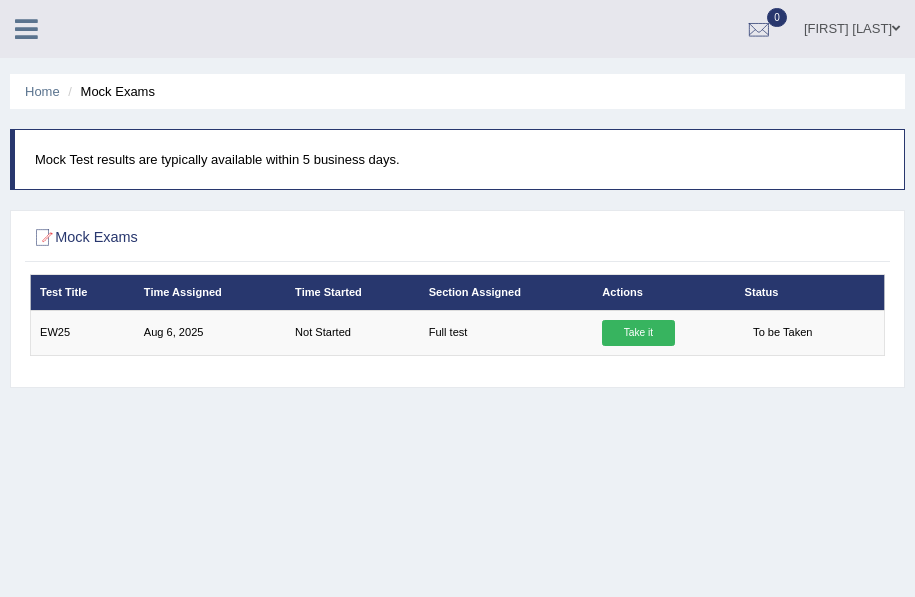 scroll, scrollTop: 0, scrollLeft: 0, axis: both 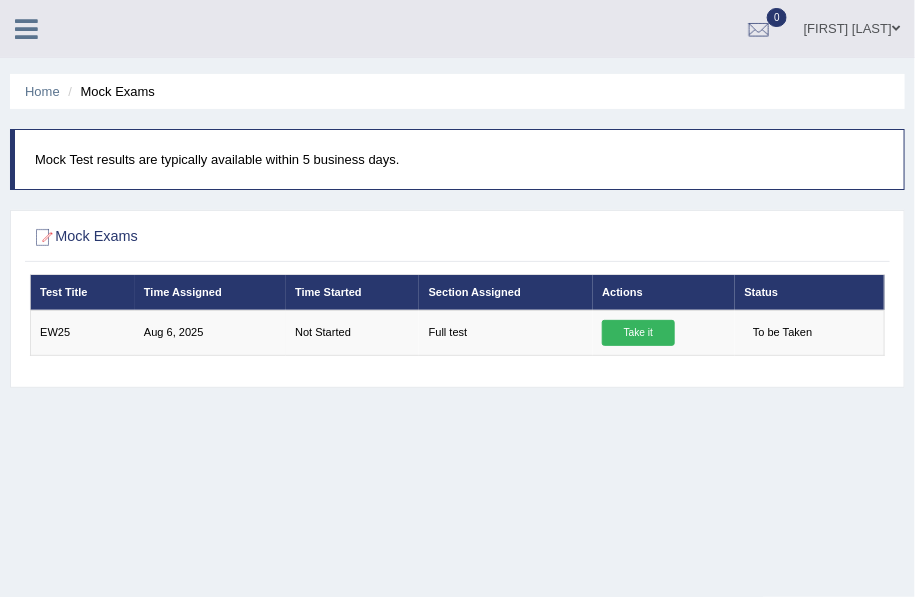 click at bounding box center (26, 29) 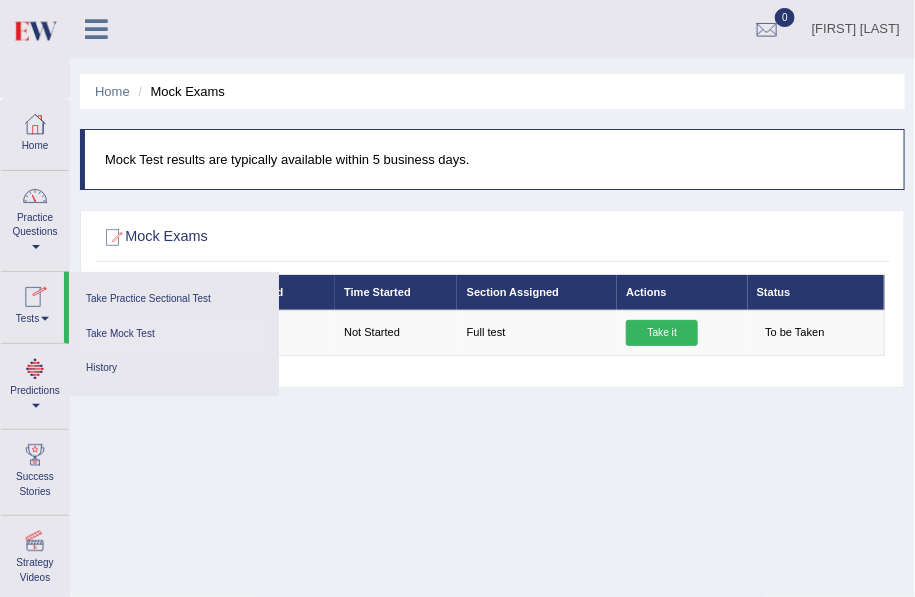 click on "Tests" at bounding box center [32, 304] 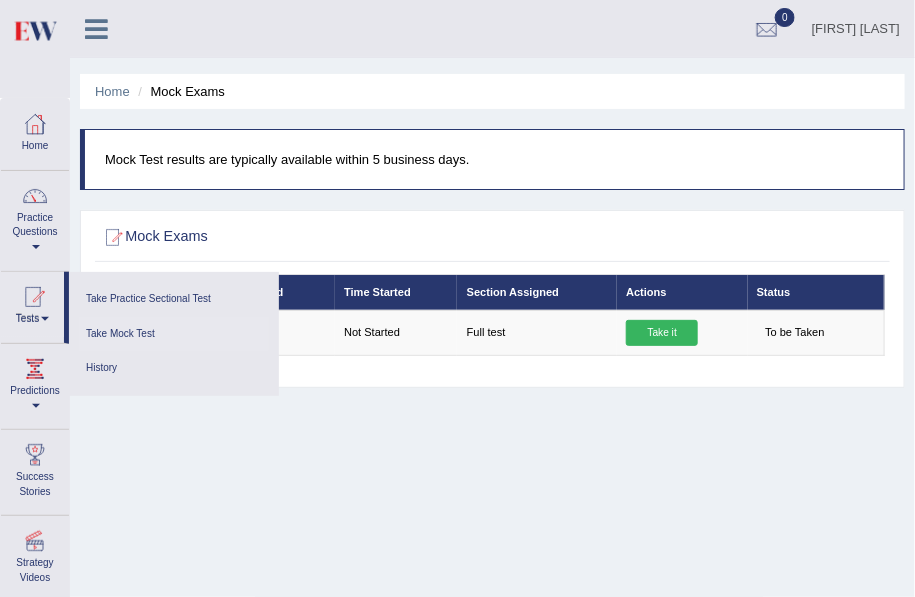 click on "Take Mock Test" at bounding box center [174, 334] 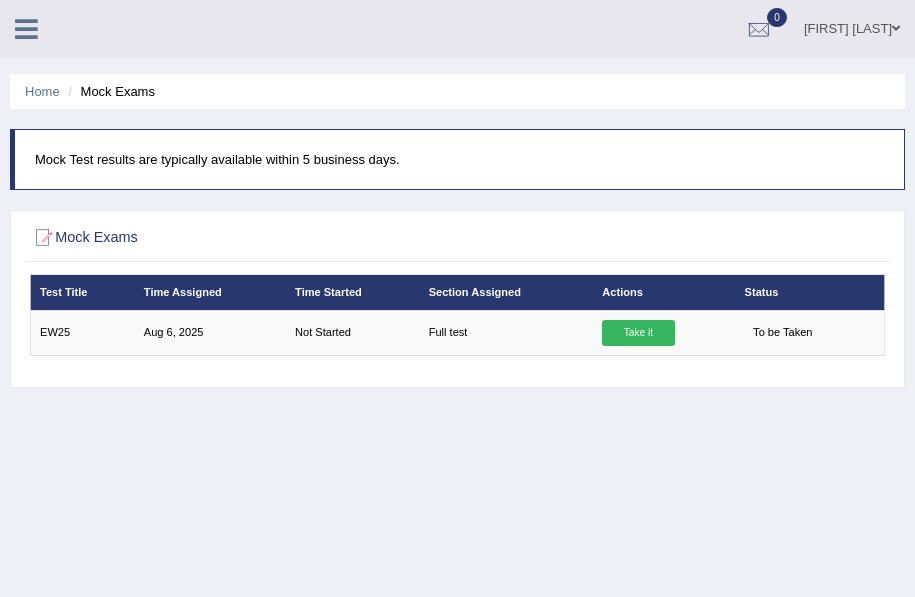 scroll, scrollTop: 0, scrollLeft: 0, axis: both 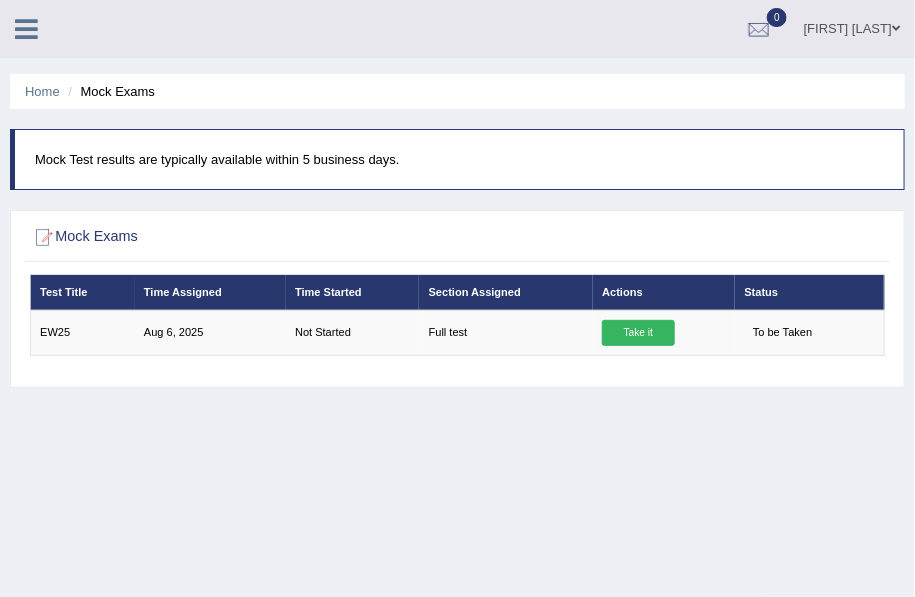 click at bounding box center (26, 27) 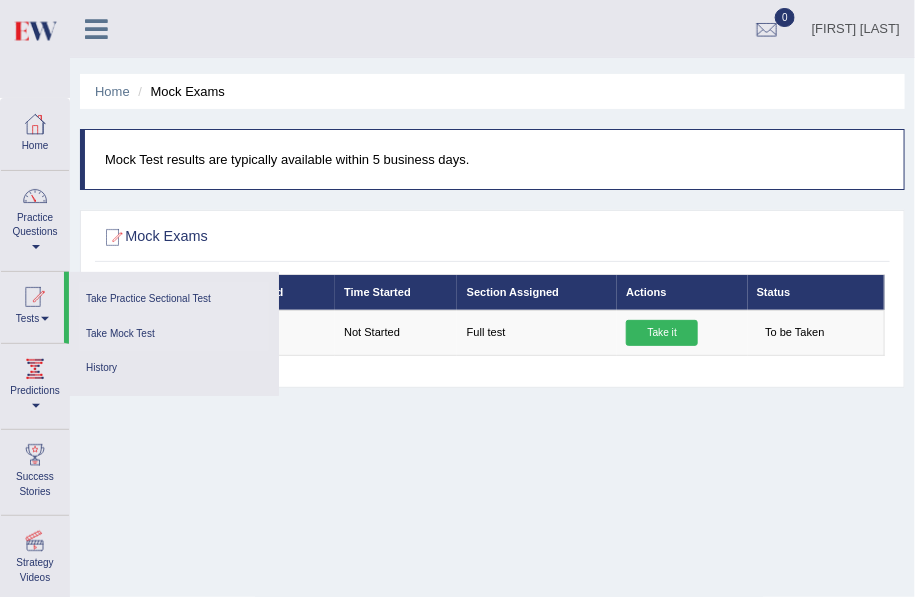 click on "Take Practice Sectional Test" at bounding box center [174, 299] 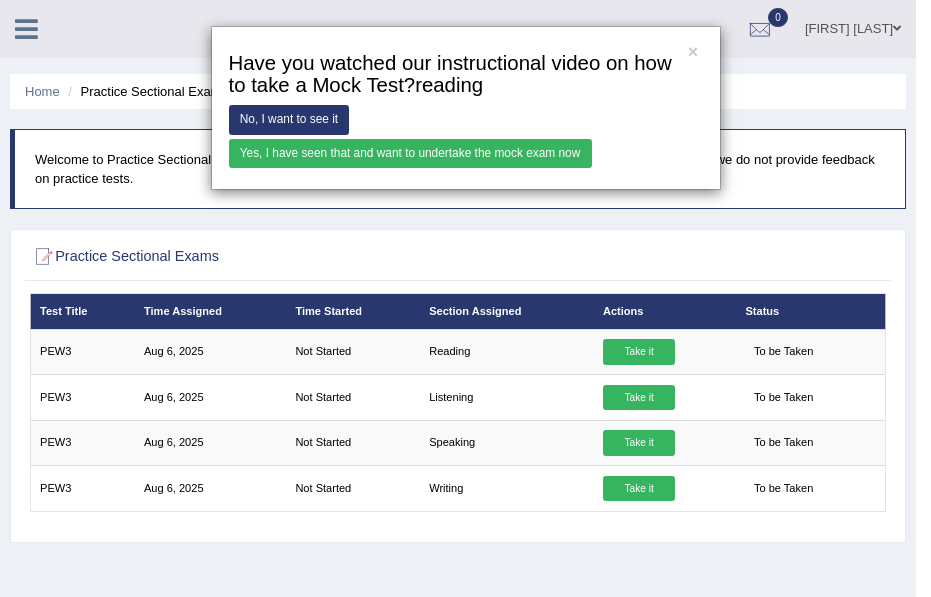 scroll, scrollTop: 0, scrollLeft: 0, axis: both 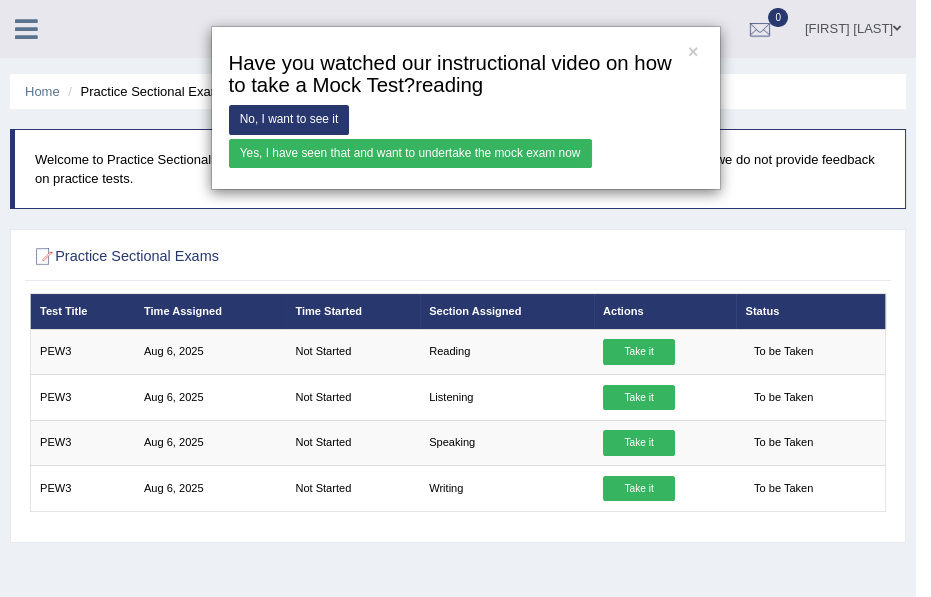 click on "Yes, I have seen that and want to undertake the mock exam now" at bounding box center [410, 153] 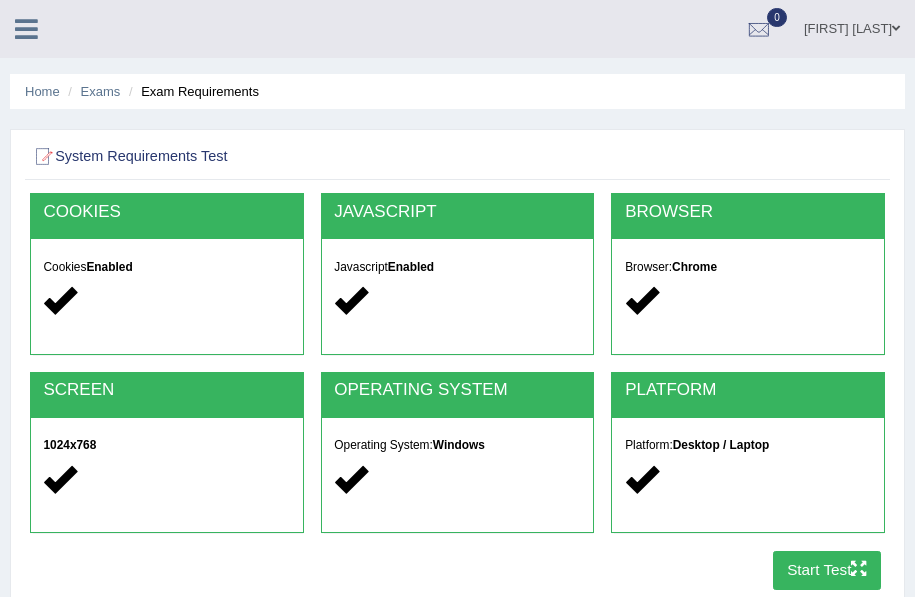 scroll, scrollTop: 0, scrollLeft: 0, axis: both 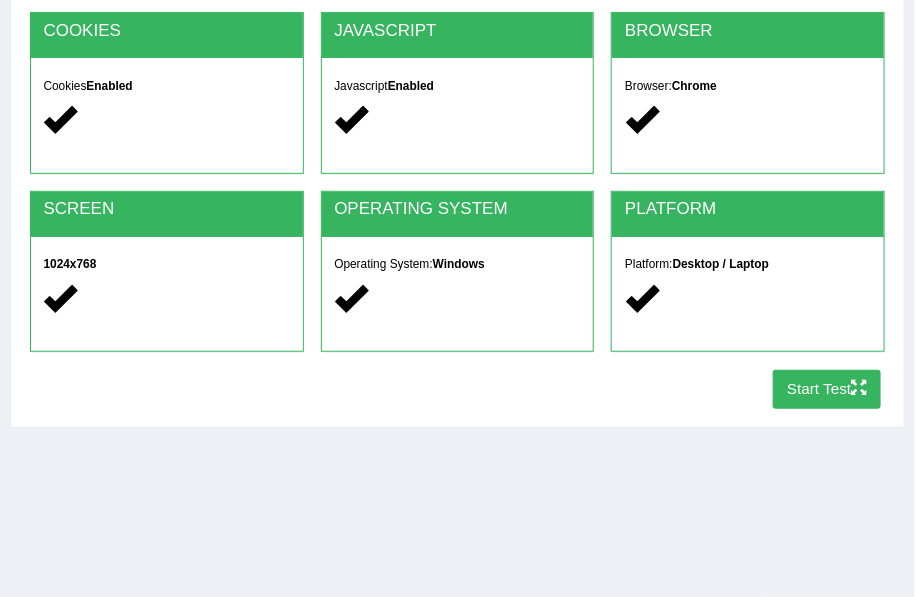 click on "Start Test" at bounding box center [827, 389] 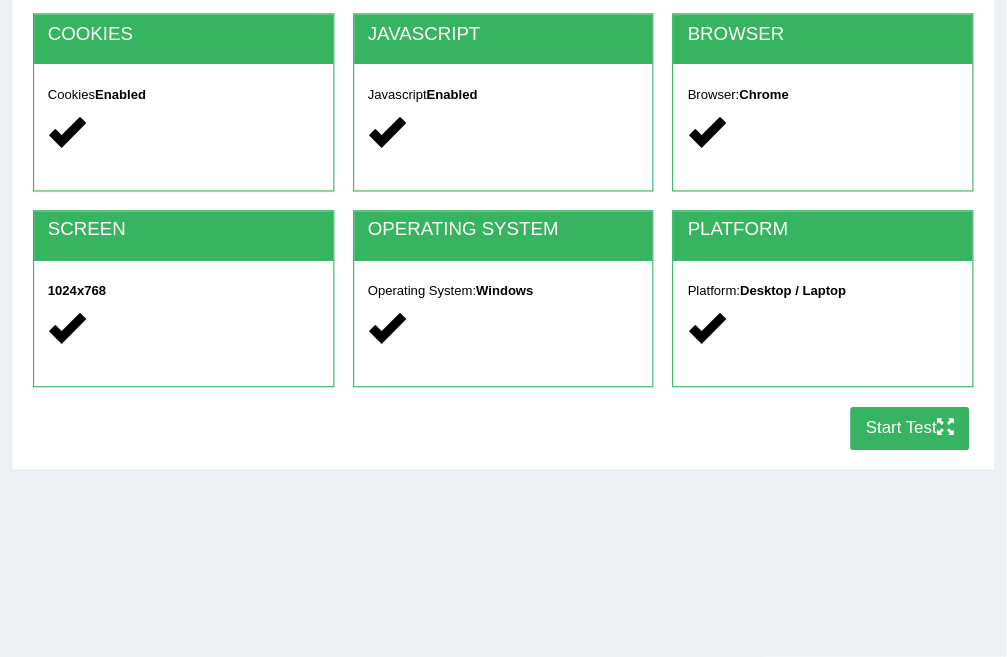 scroll, scrollTop: 181, scrollLeft: 0, axis: vertical 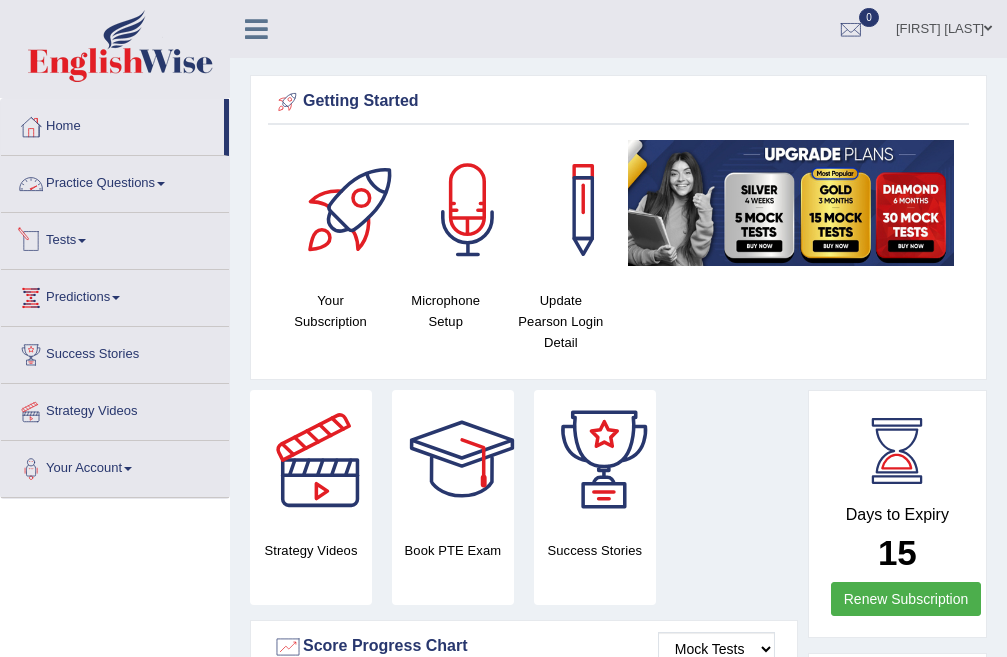 click on "Practice Questions" at bounding box center (115, 181) 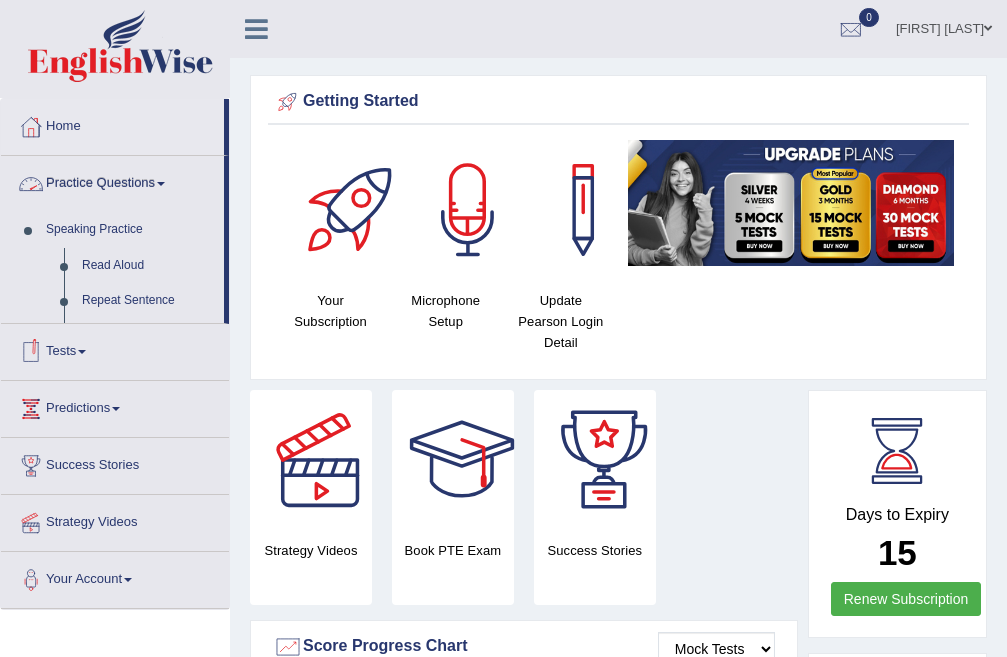 scroll, scrollTop: 0, scrollLeft: 0, axis: both 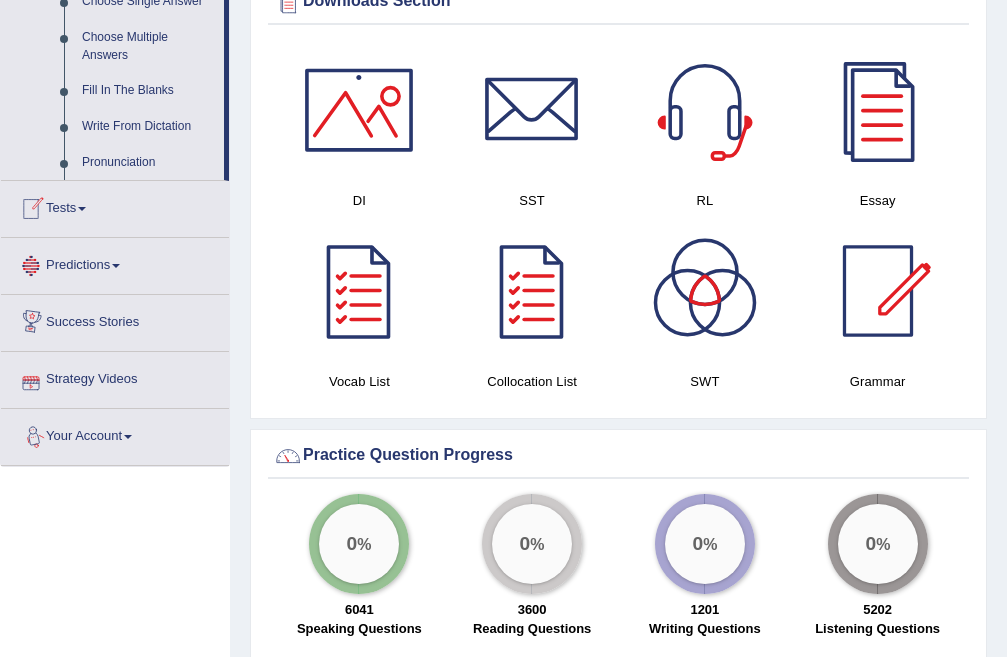 click on "Tests" at bounding box center (115, 206) 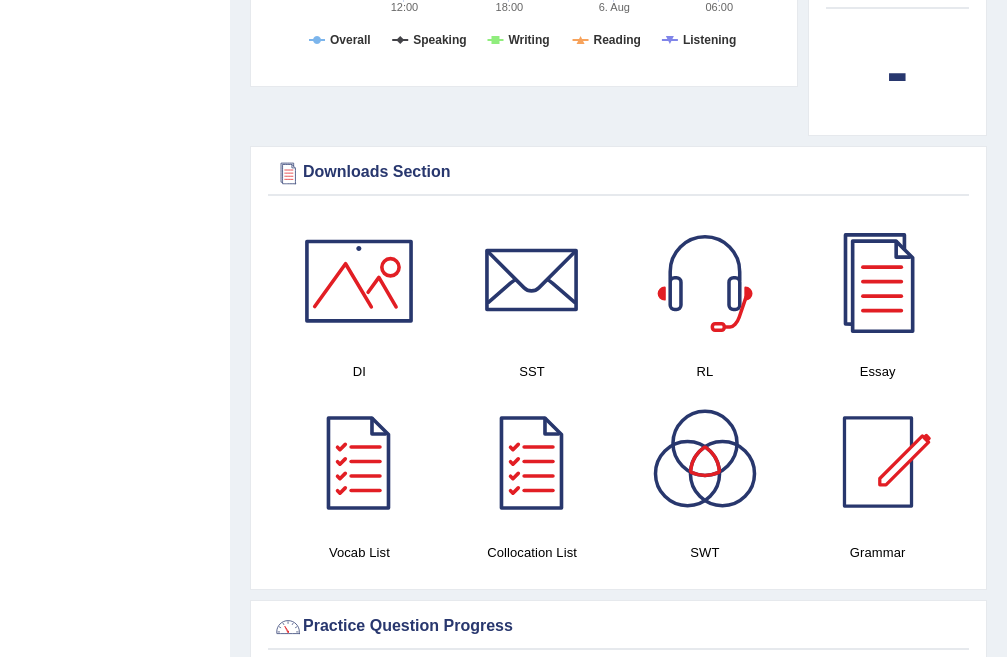 scroll, scrollTop: 234, scrollLeft: 0, axis: vertical 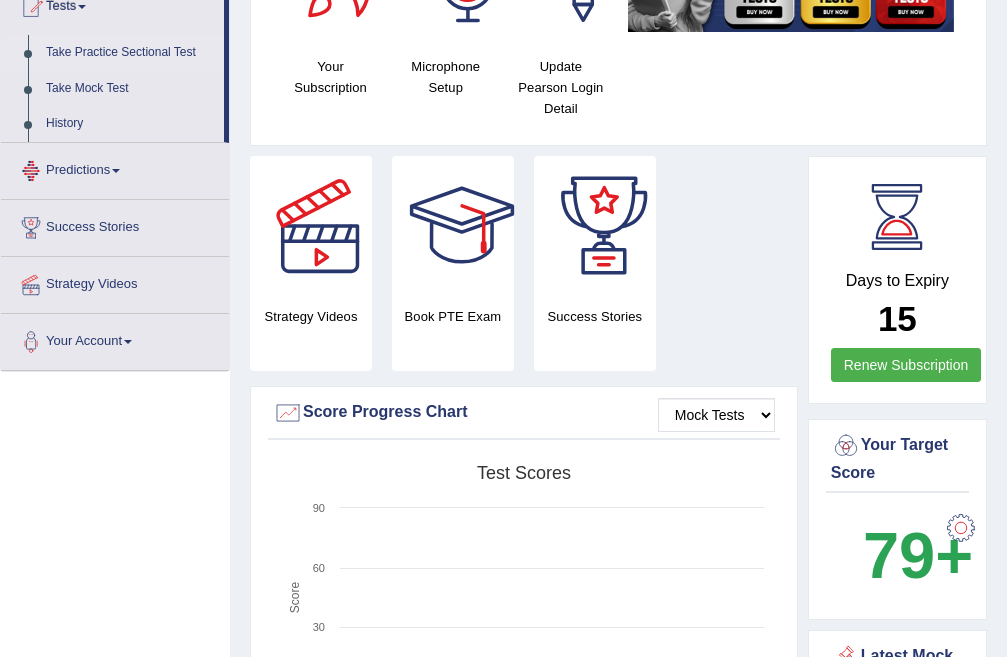 click on "Take Practice Sectional Test" at bounding box center [130, 53] 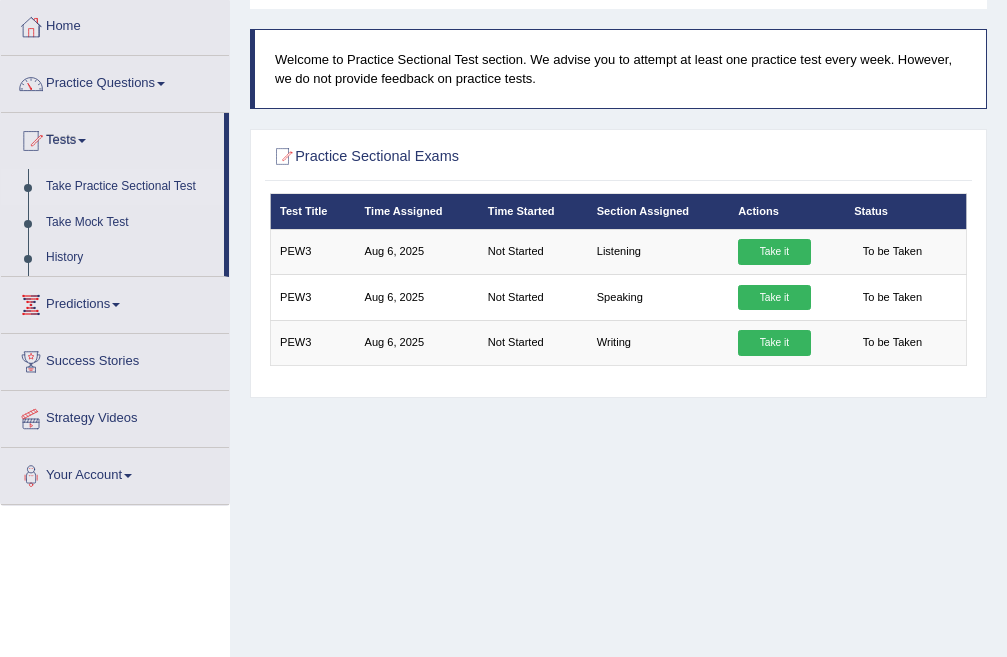 scroll, scrollTop: 100, scrollLeft: 0, axis: vertical 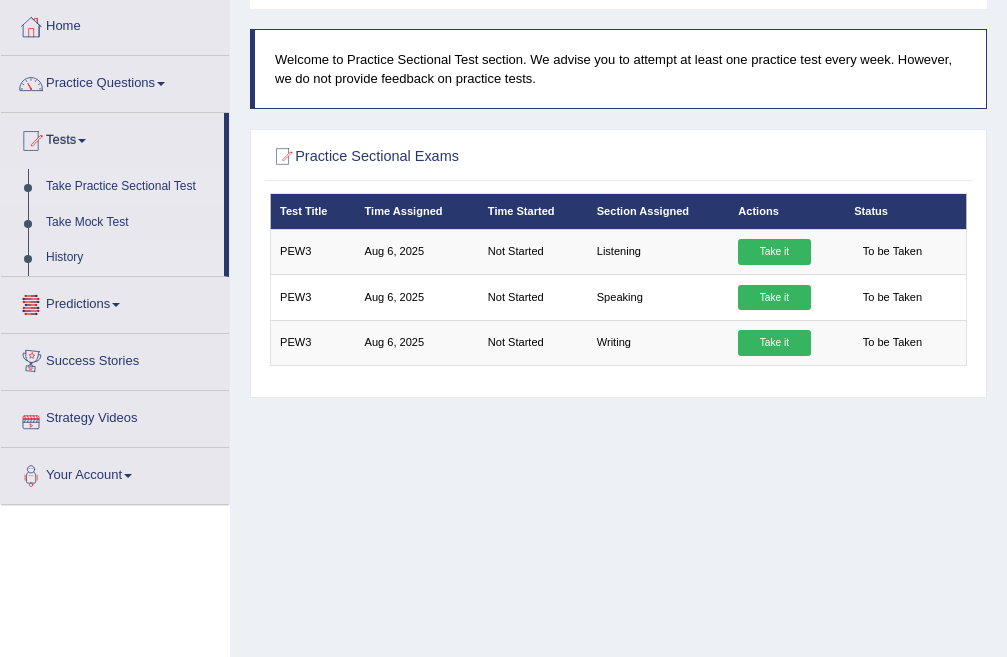 click on "History" at bounding box center [130, 258] 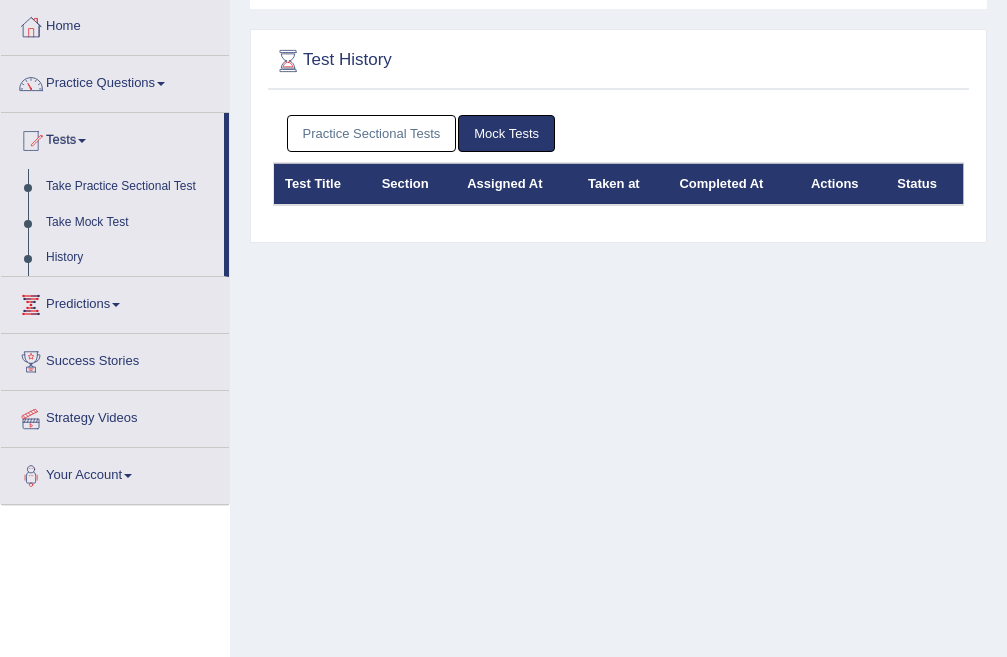 scroll, scrollTop: 100, scrollLeft: 0, axis: vertical 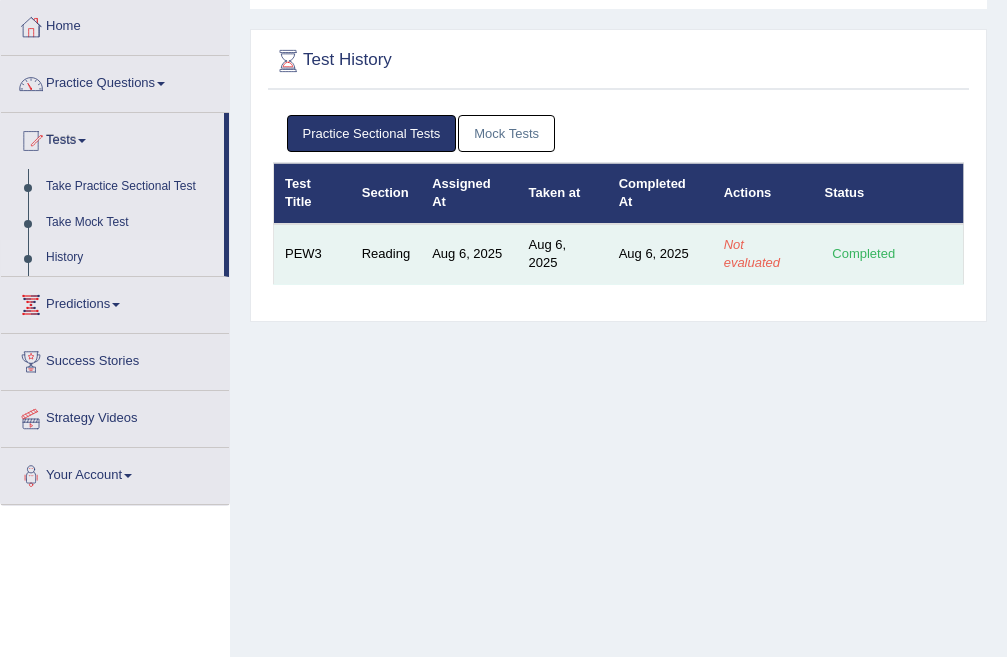 click on "Completed" at bounding box center (864, 253) 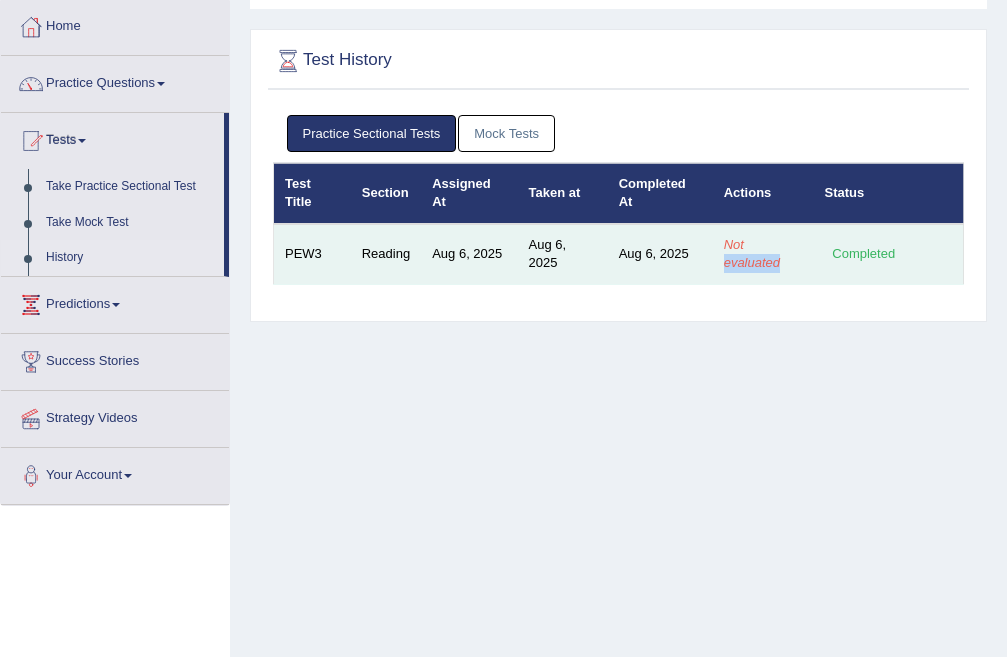 click on "Not evaluated" at bounding box center (752, 254) 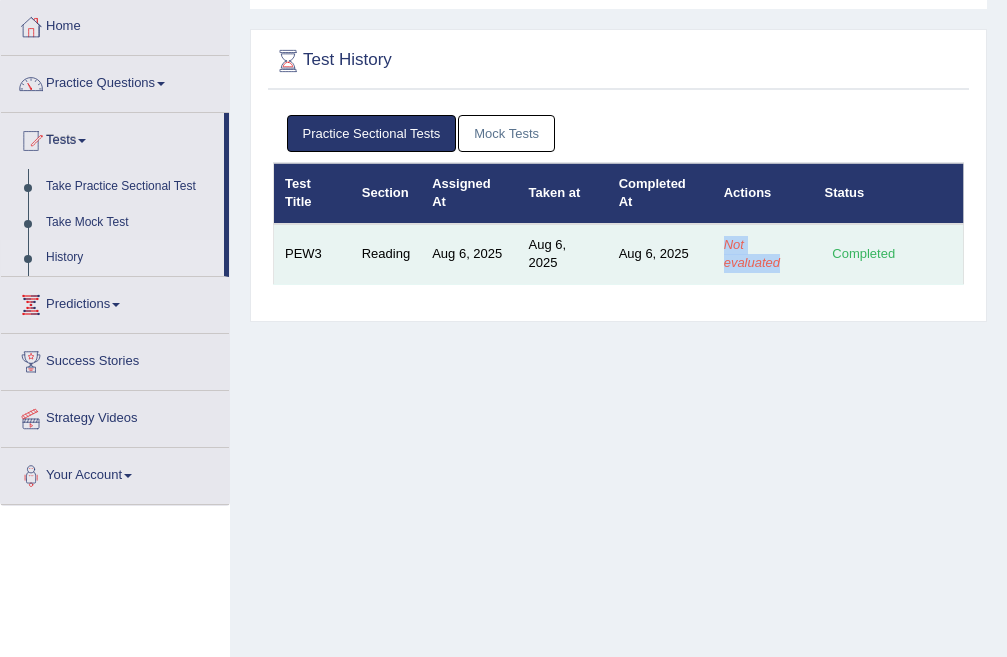 click on "Not evaluated" at bounding box center (752, 254) 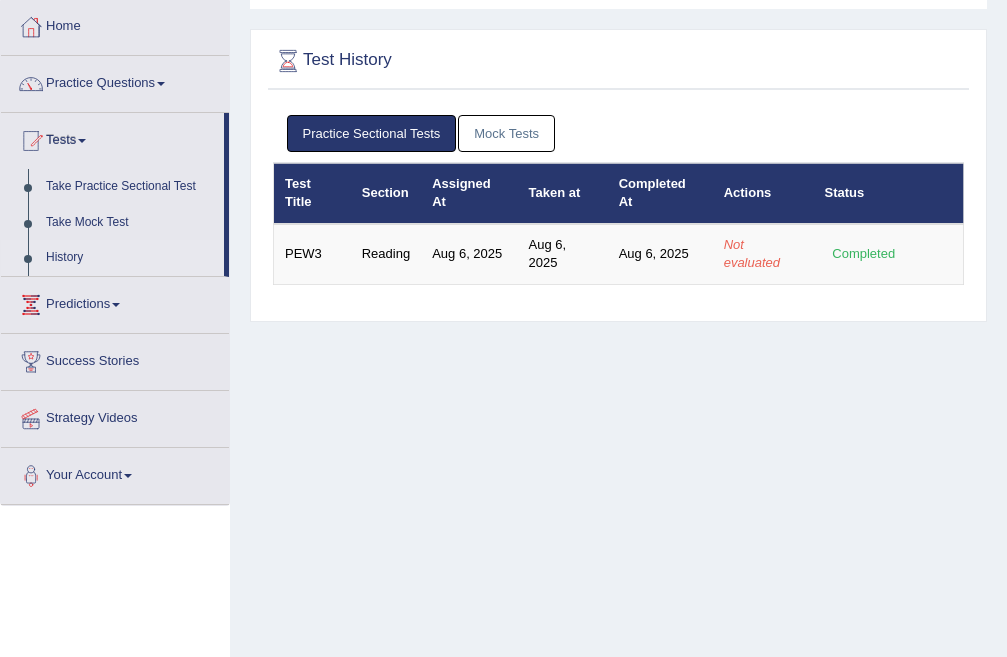 click on "Home
Exam History
Test History
Practice Sectional Tests
Mock Tests
Test Title Section Assigned At Taken at Completed At Actions Status
PEW3 Reading Aug 6, 2025 Aug 6, 2025 Aug 6, 2025 Not evaluated Completed
Test Title Section Assigned At Taken at Completed At Actions Status" at bounding box center [618, 400] 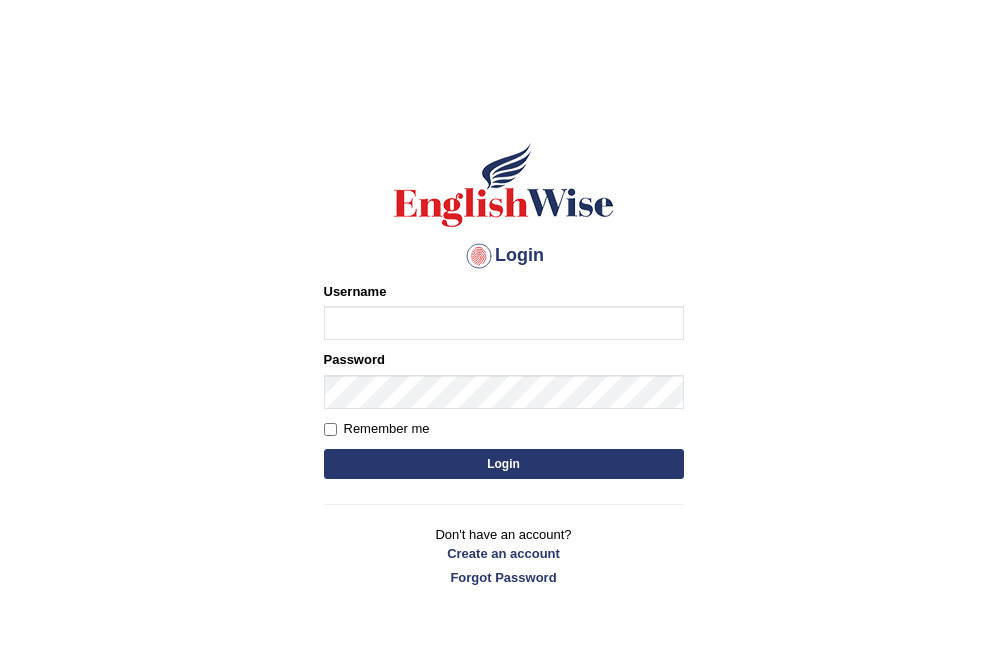 scroll, scrollTop: 0, scrollLeft: 0, axis: both 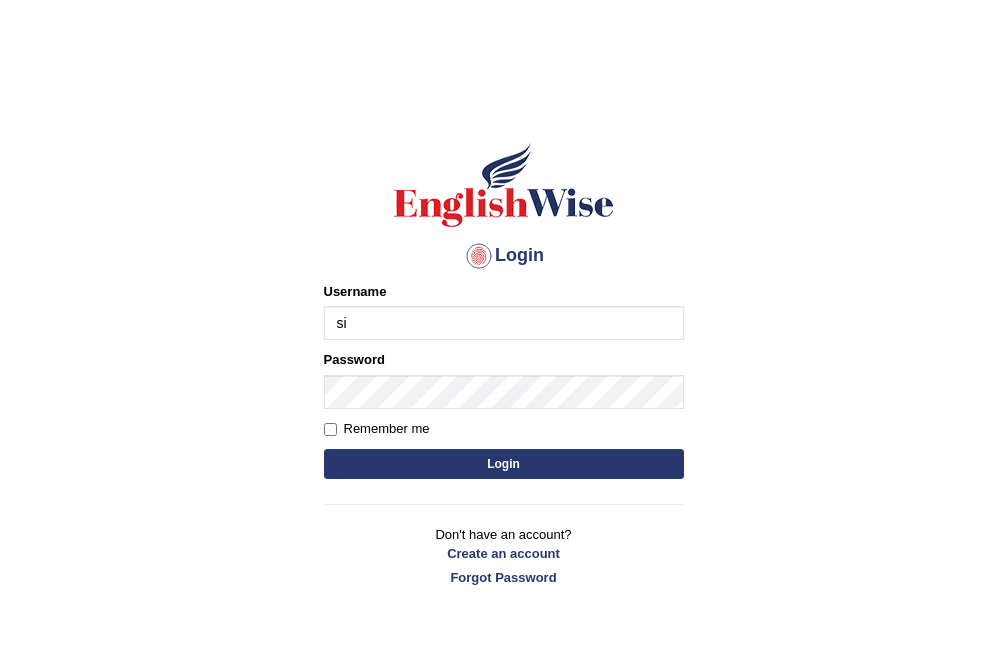 type on "s" 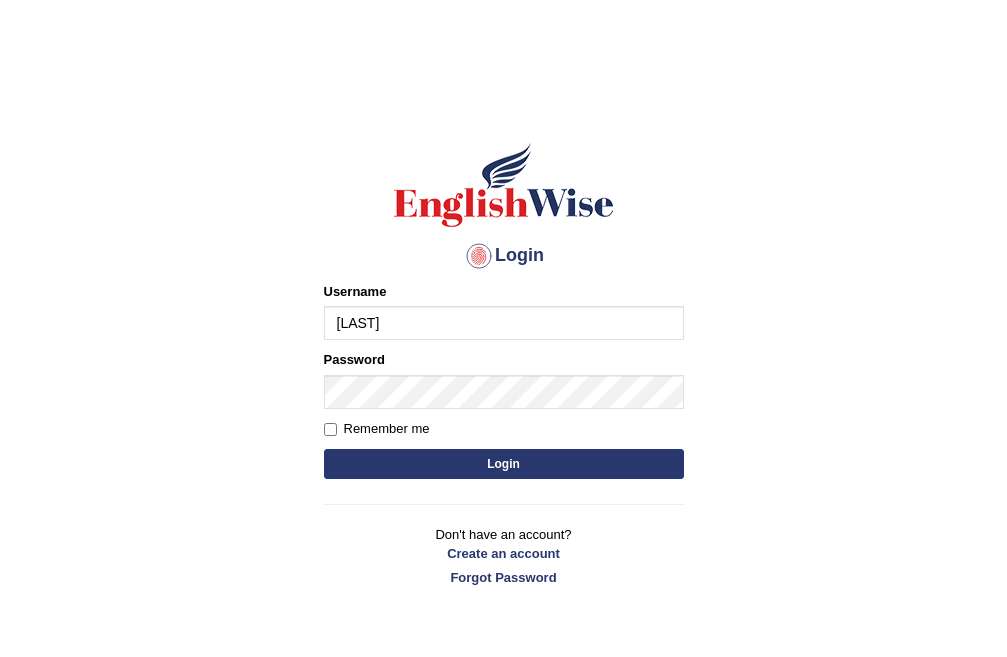 type on "[LAST]" 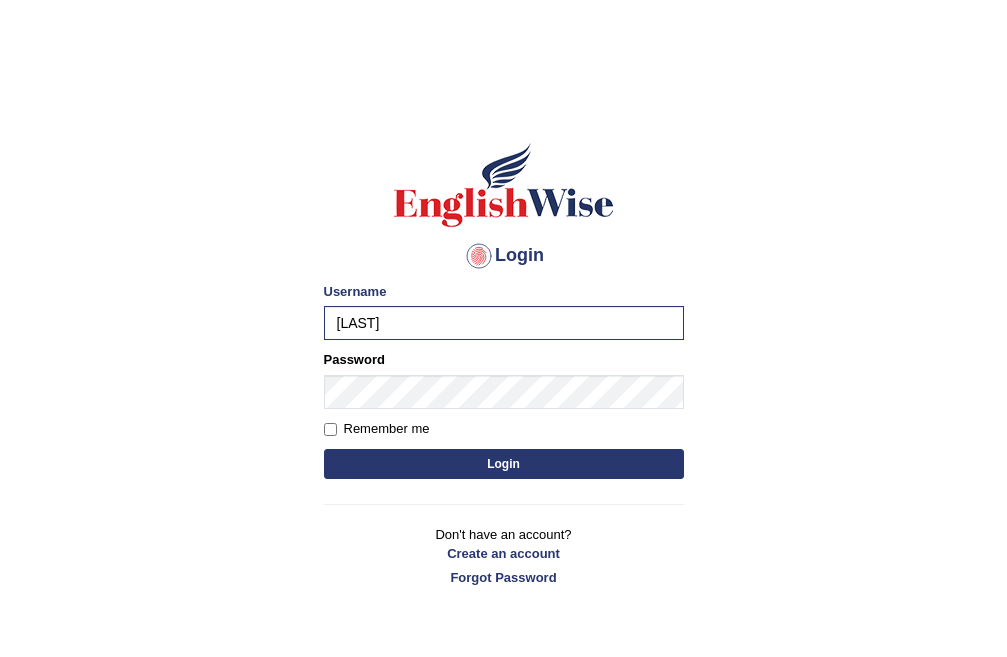 click on "Login" at bounding box center [504, 464] 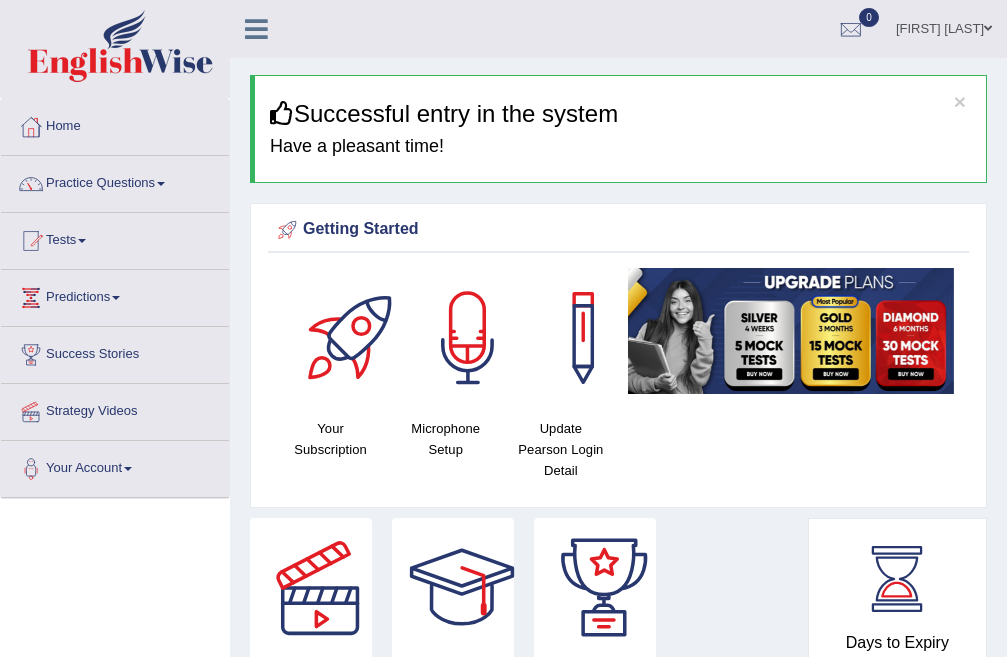 scroll, scrollTop: 0, scrollLeft: 0, axis: both 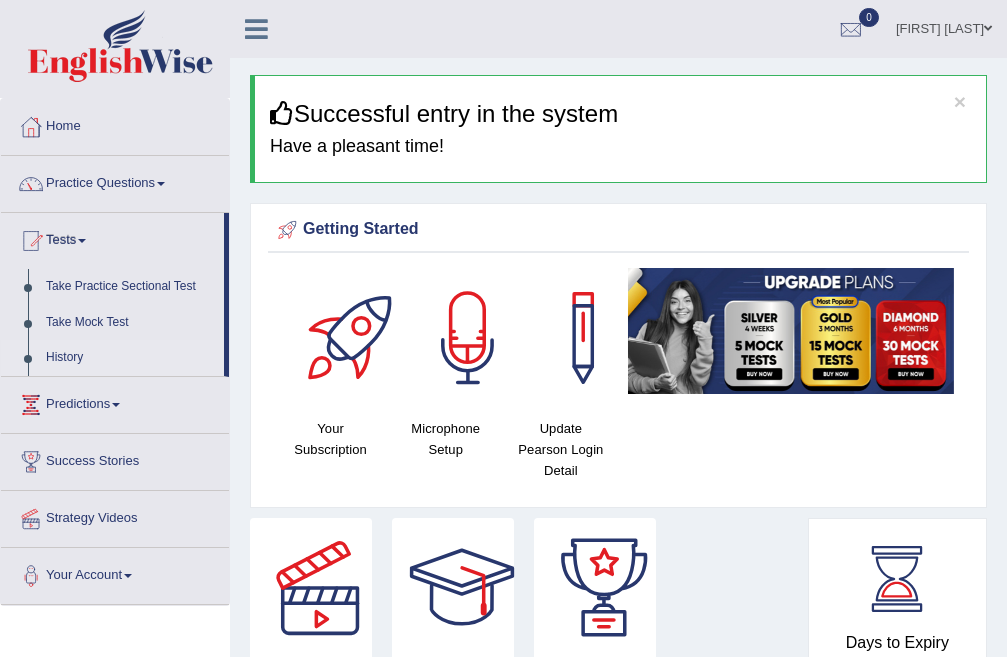 click on "History" at bounding box center [130, 358] 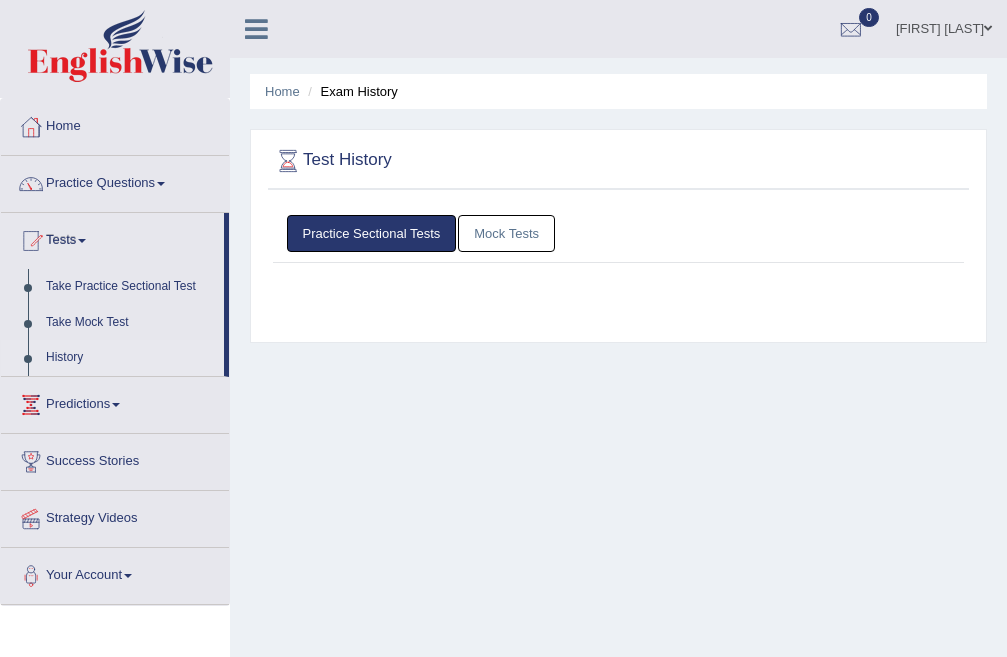 scroll, scrollTop: 0, scrollLeft: 0, axis: both 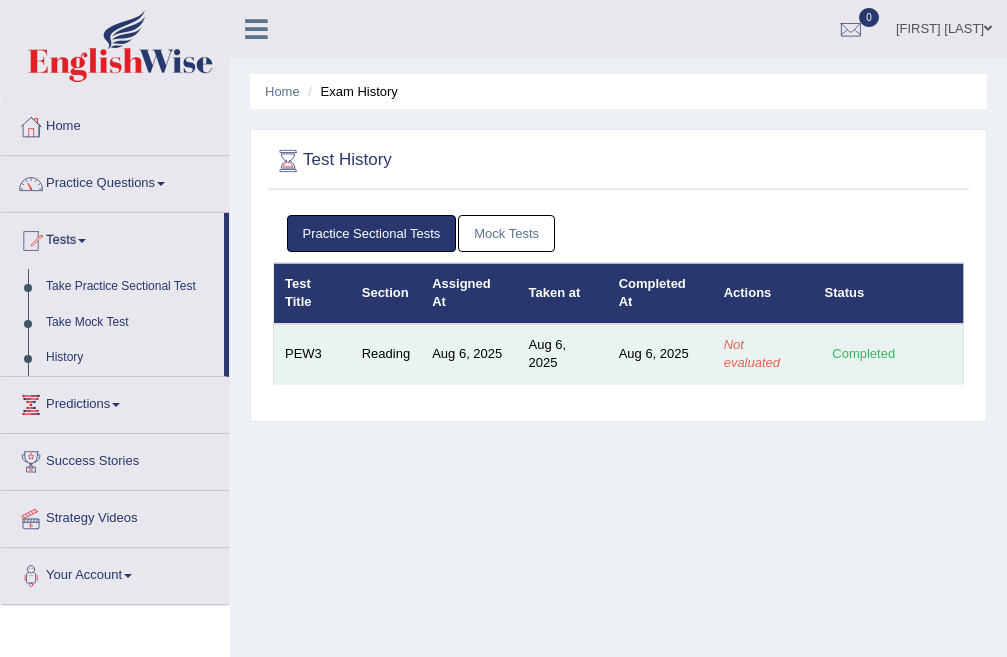 click on "Completed" at bounding box center [864, 353] 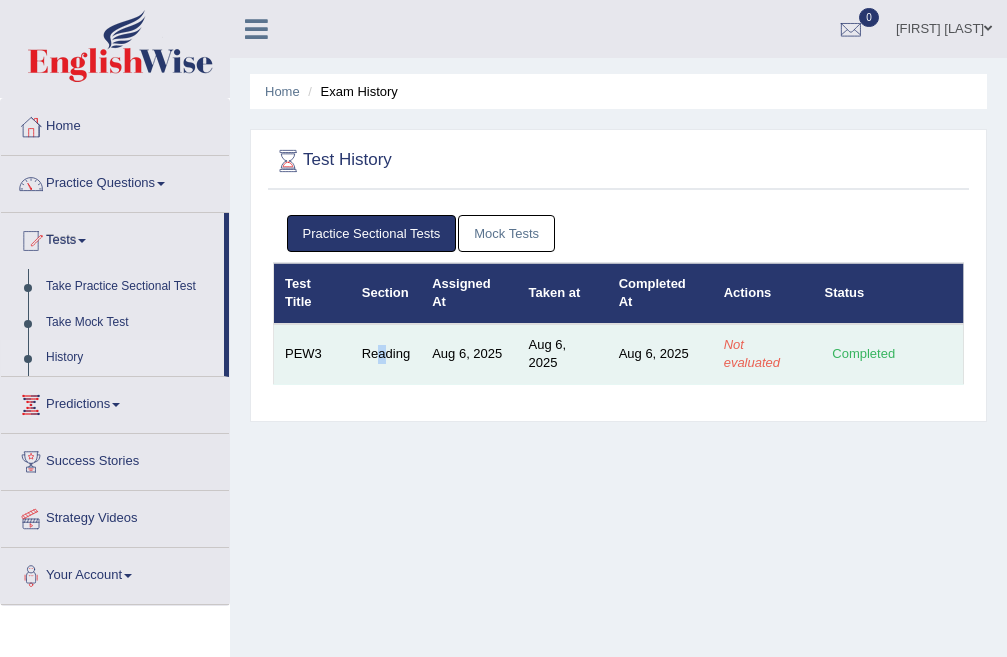 click on "Reading" at bounding box center (386, 354) 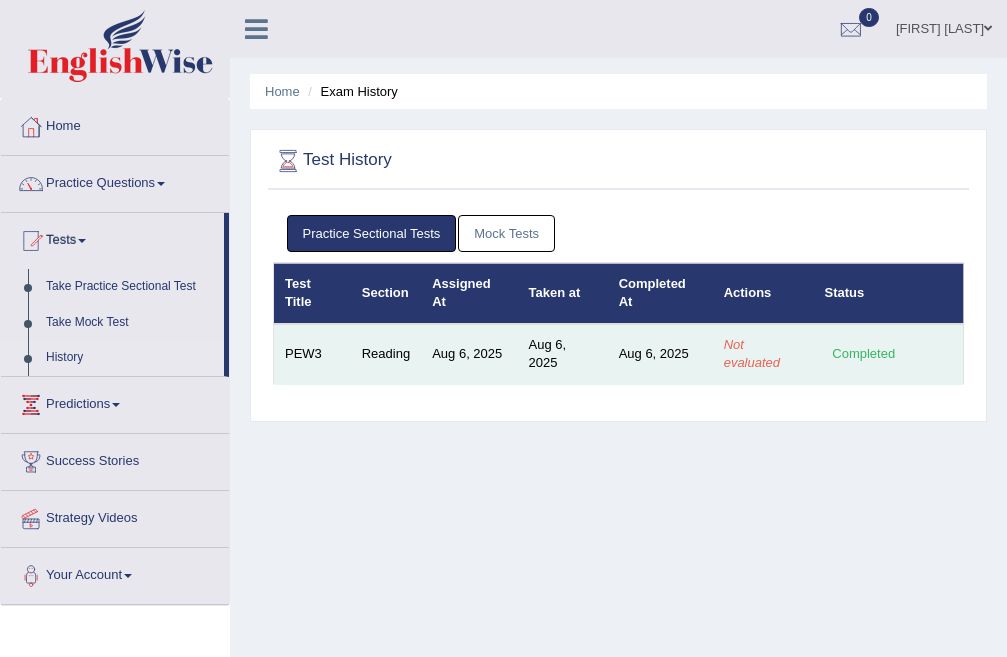 click on "Reading" at bounding box center (386, 354) 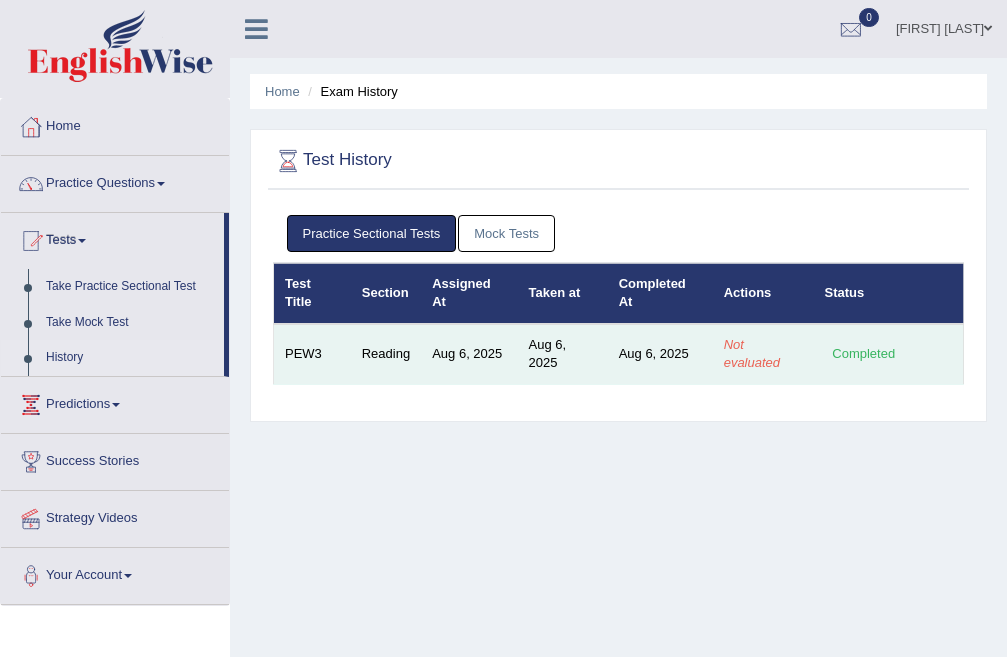 click on "Not evaluated" at bounding box center (752, 354) 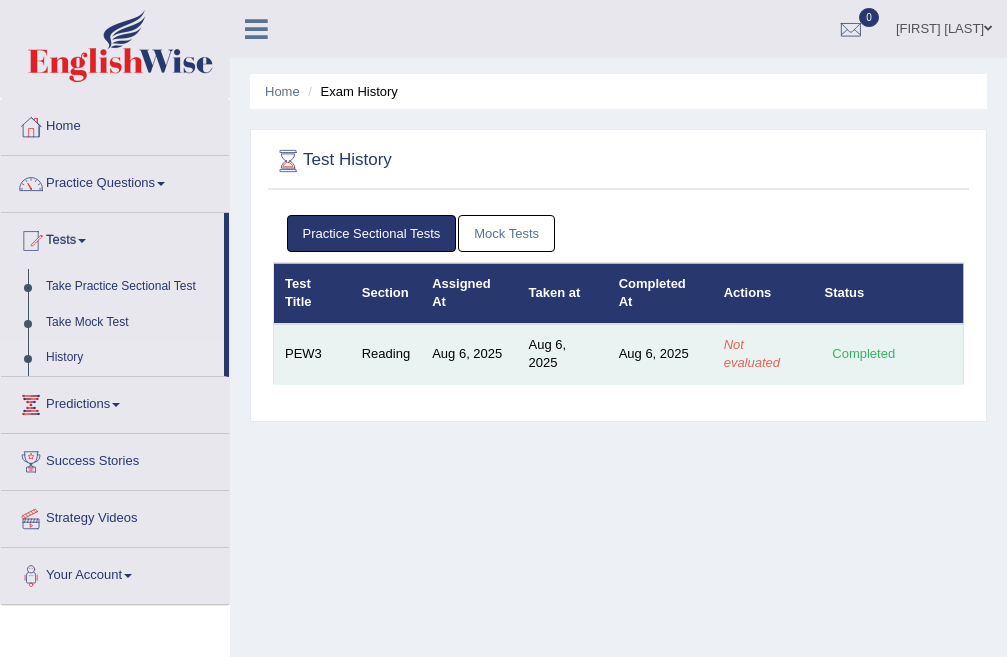 click on "Completed" at bounding box center [864, 353] 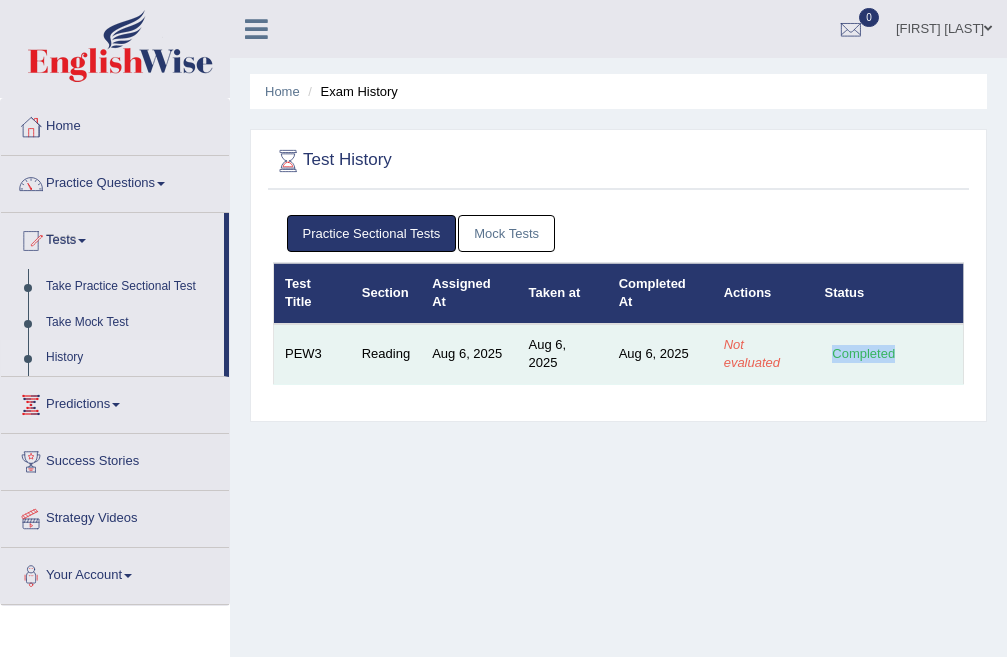 click on "Completed" at bounding box center (864, 353) 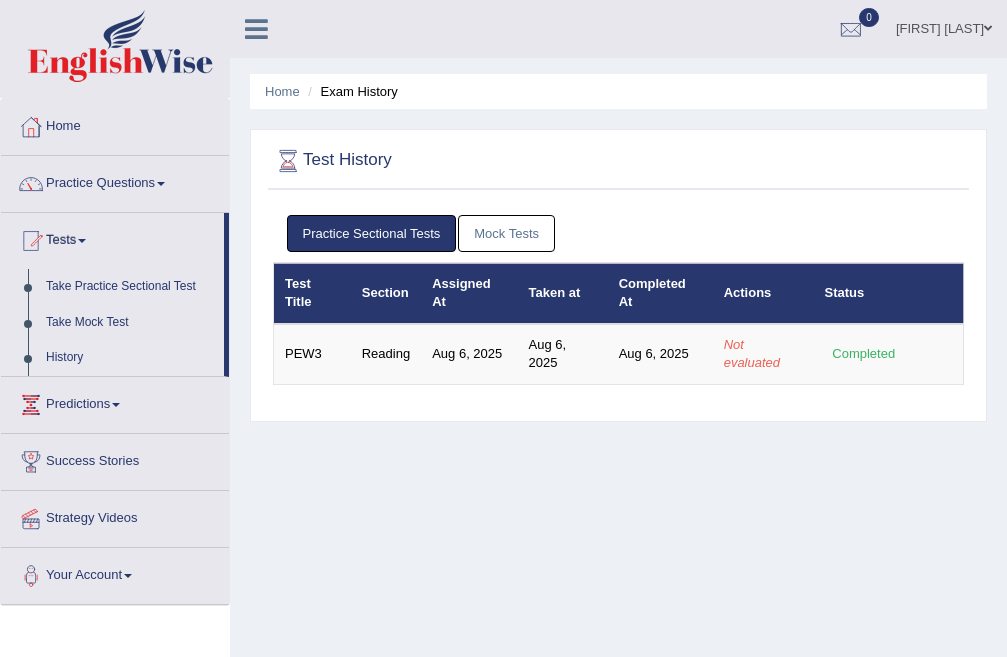 click on "Practice Sectional Tests
Mock Tests
Test Title Section Assigned At Taken at Completed At Actions Status
PEW3 Reading Aug 6, 2025 Aug 6, 2025 Aug 6, 2025 Not evaluated Completed
Test Title Section Assigned At Taken at Completed At Actions Status" at bounding box center (618, 308) 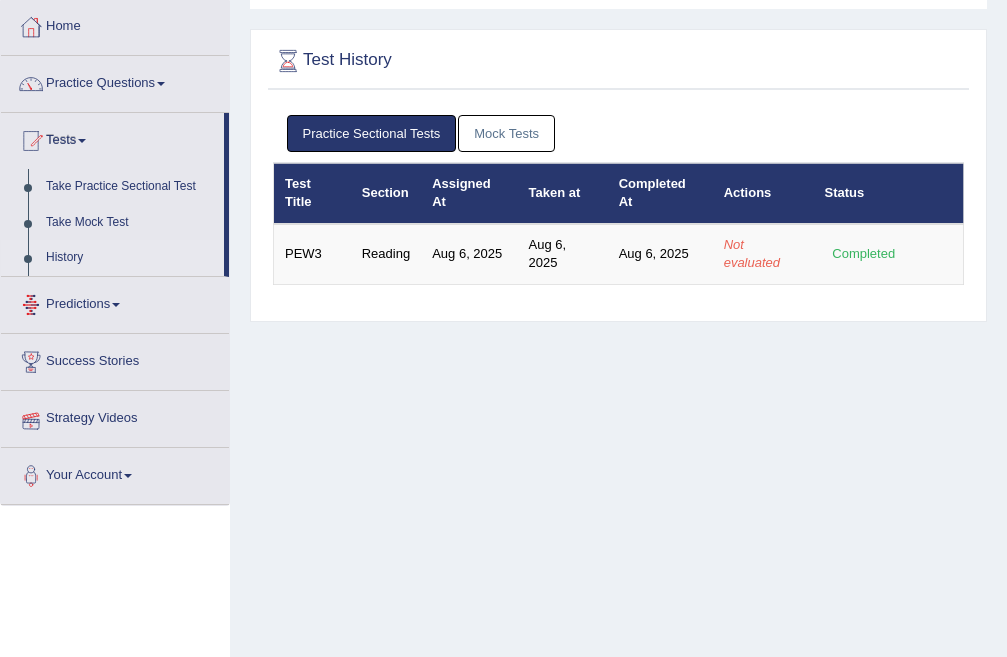 scroll, scrollTop: 0, scrollLeft: 0, axis: both 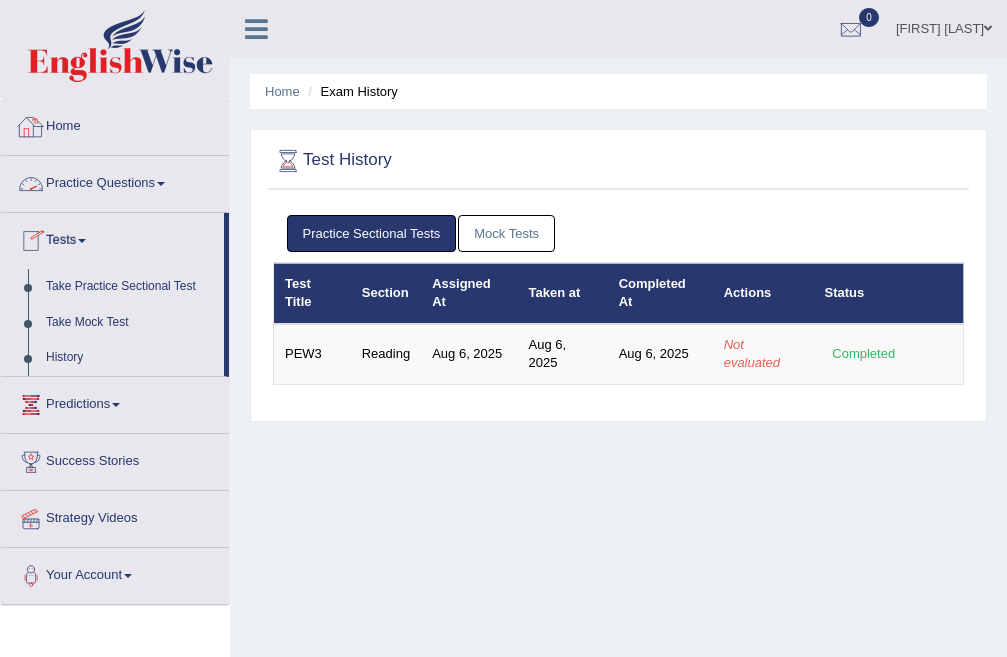 click on "Home" at bounding box center [115, 124] 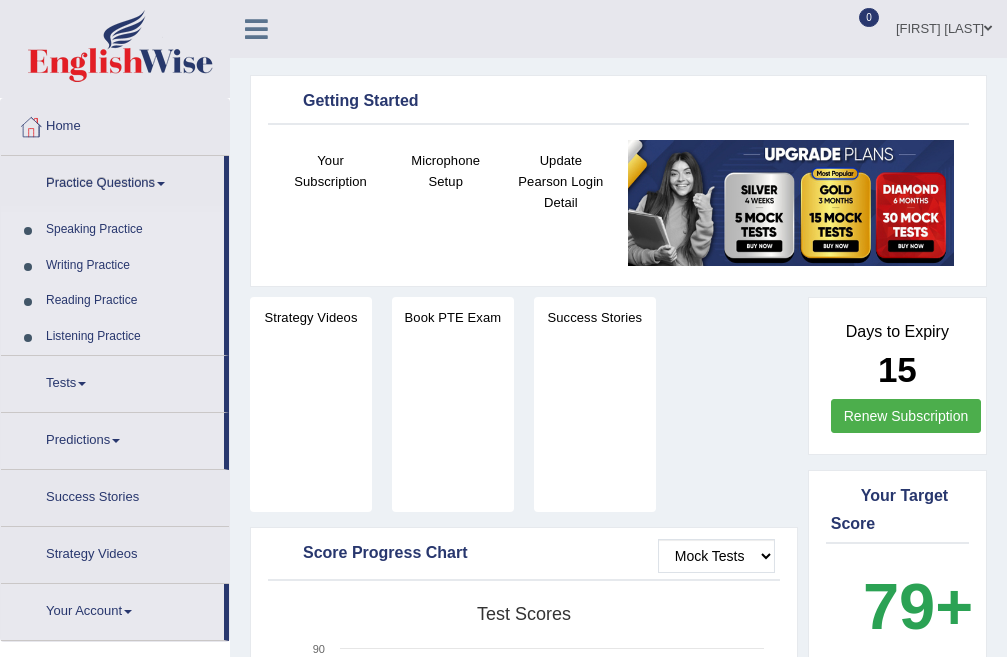 scroll, scrollTop: 0, scrollLeft: 0, axis: both 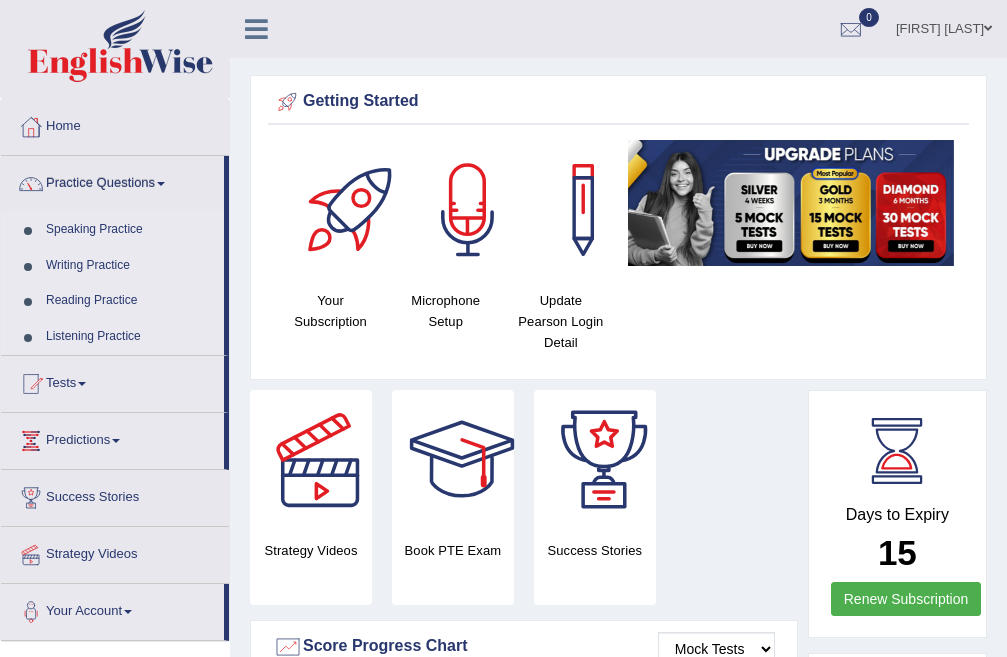click on "Speaking Practice" at bounding box center [130, 230] 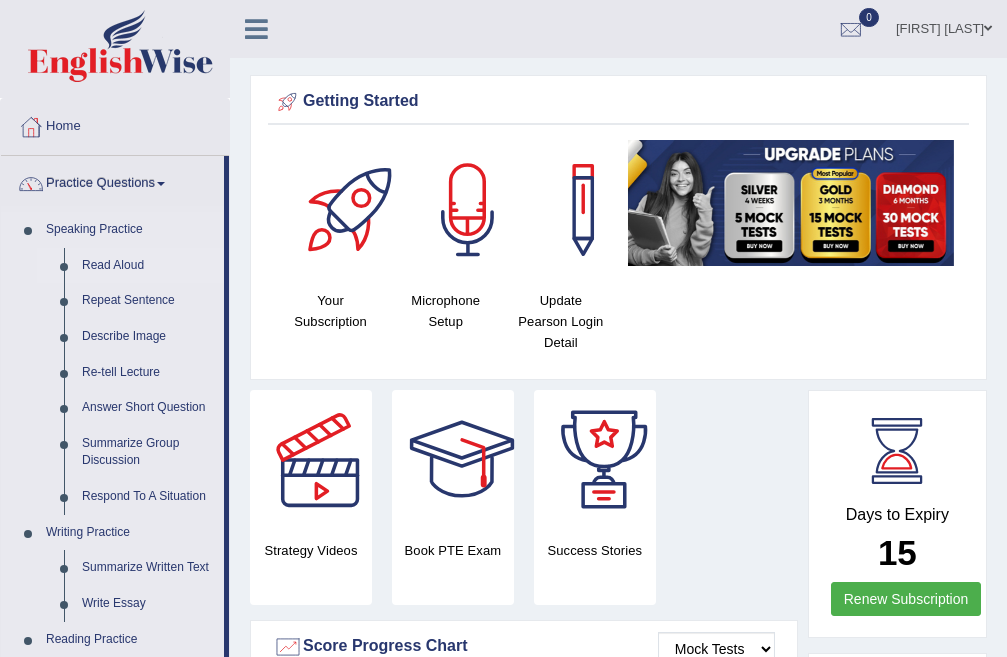 click on "Read Aloud" at bounding box center [148, 266] 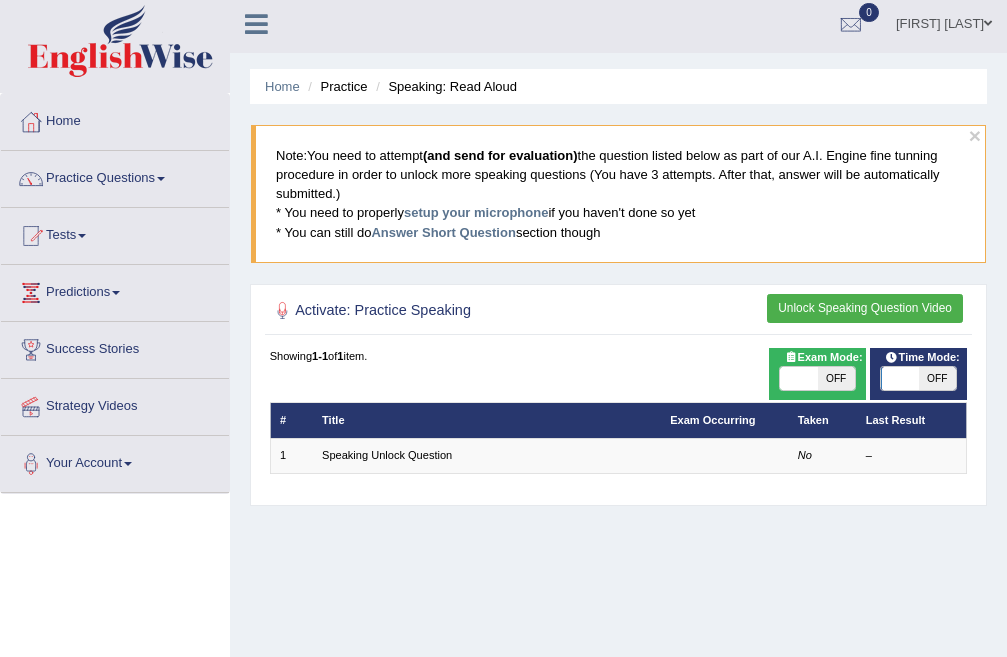 scroll, scrollTop: 0, scrollLeft: 0, axis: both 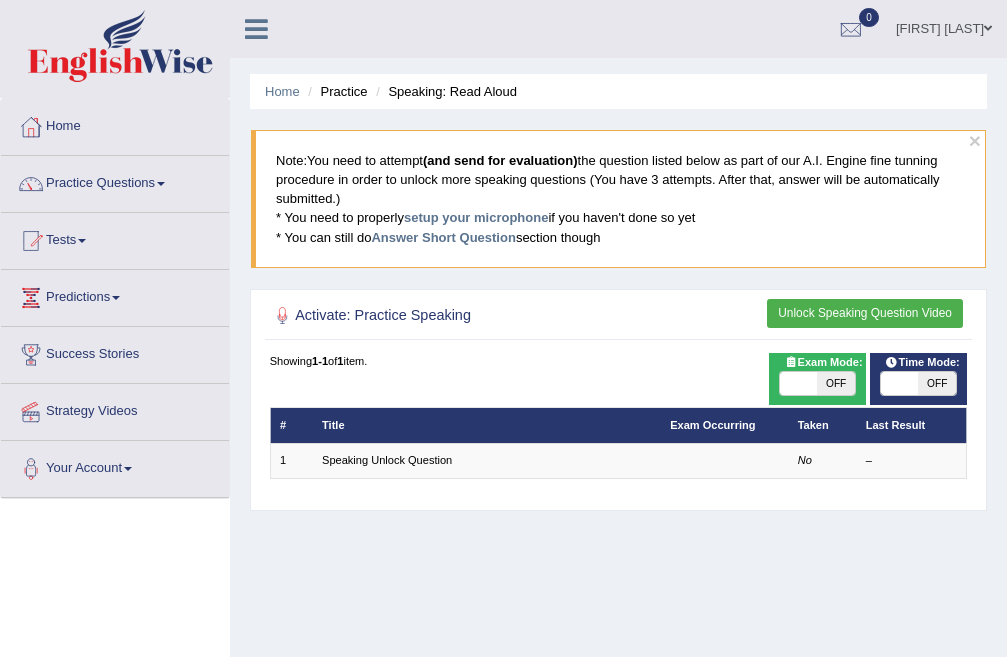 click on "Note:  You need to attempt  (and send for evaluation)  the question listed below as part of our A.I. Engine fine tunning procedure in order to unlock more speaking questions (You have 3 attempts. After that, answer will be automatically submitted.) * You need to properly  setup your microphone  if you haven't done so yet * You can still do  Answer Short Question  section though" at bounding box center (618, 199) 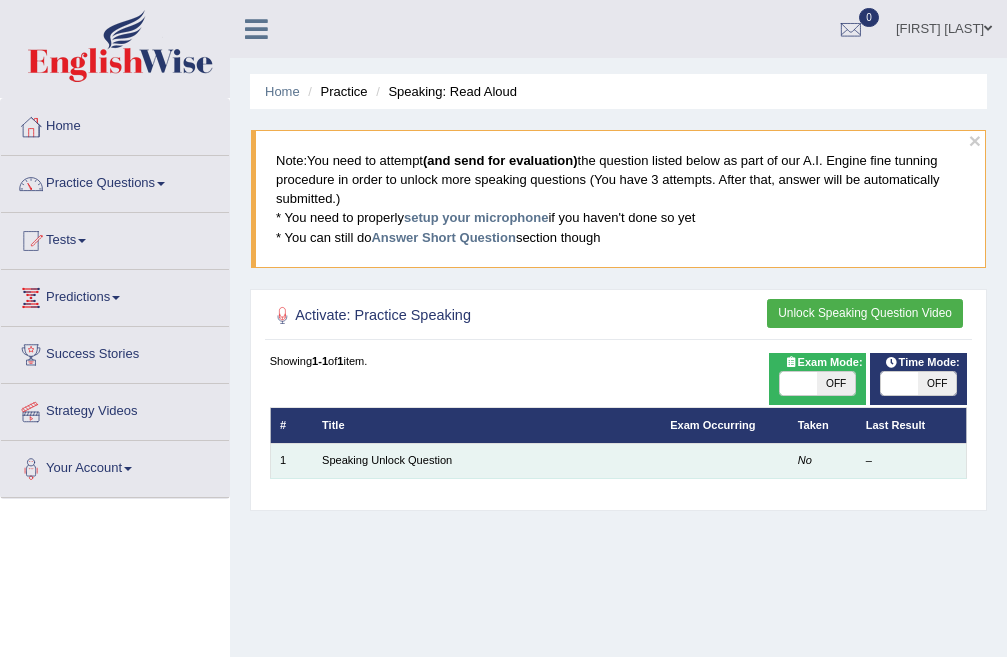 click on "Speaking Unlock Question" at bounding box center [487, 460] 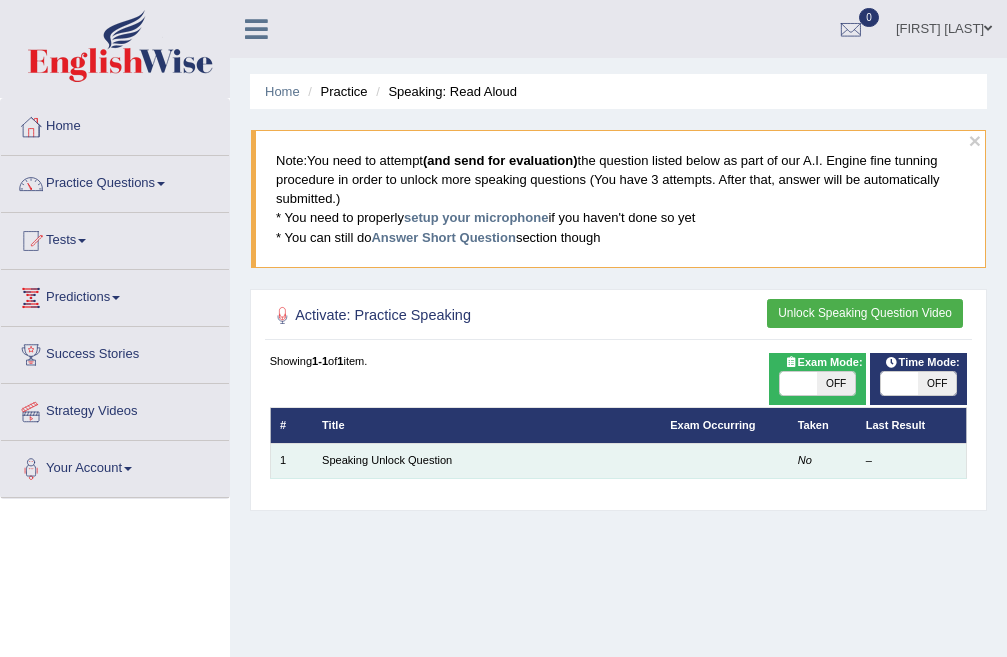 click on "Speaking Unlock Question" at bounding box center (487, 460) 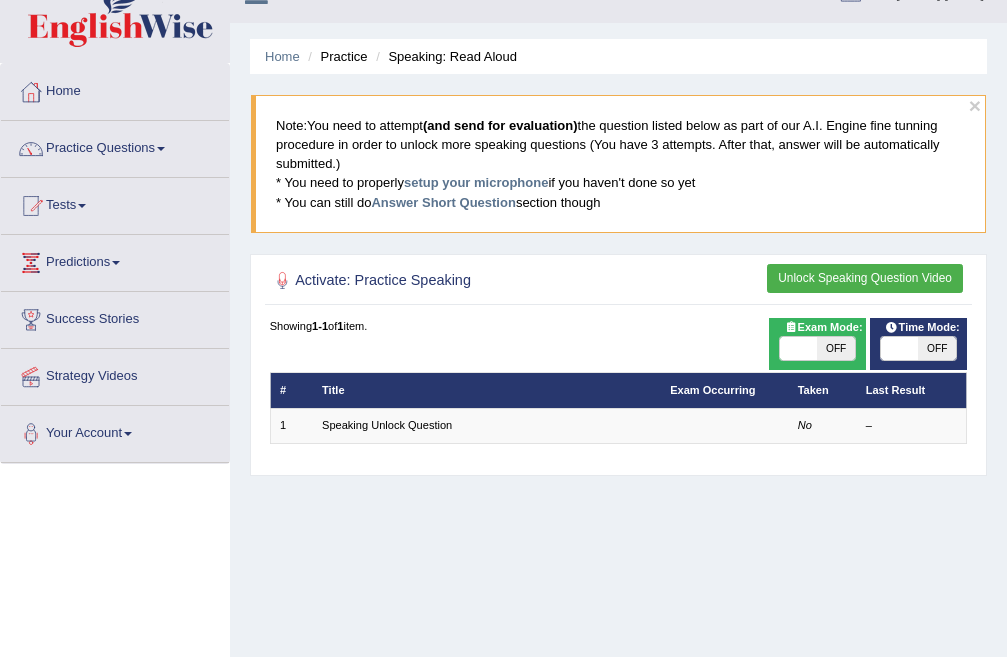 scroll, scrollTop: 0, scrollLeft: 0, axis: both 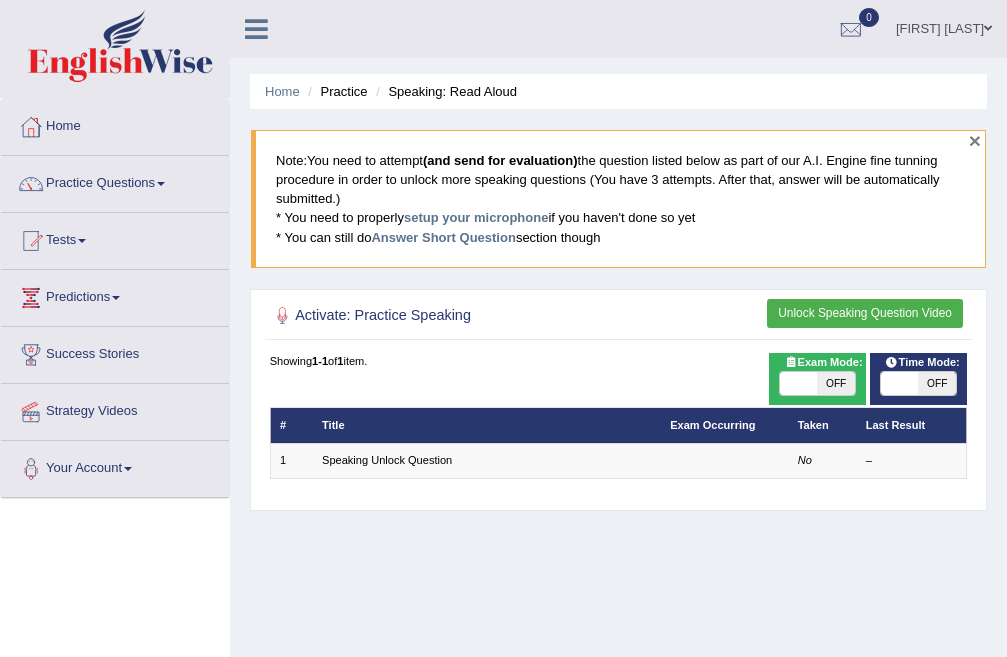 click on "×" at bounding box center [975, 140] 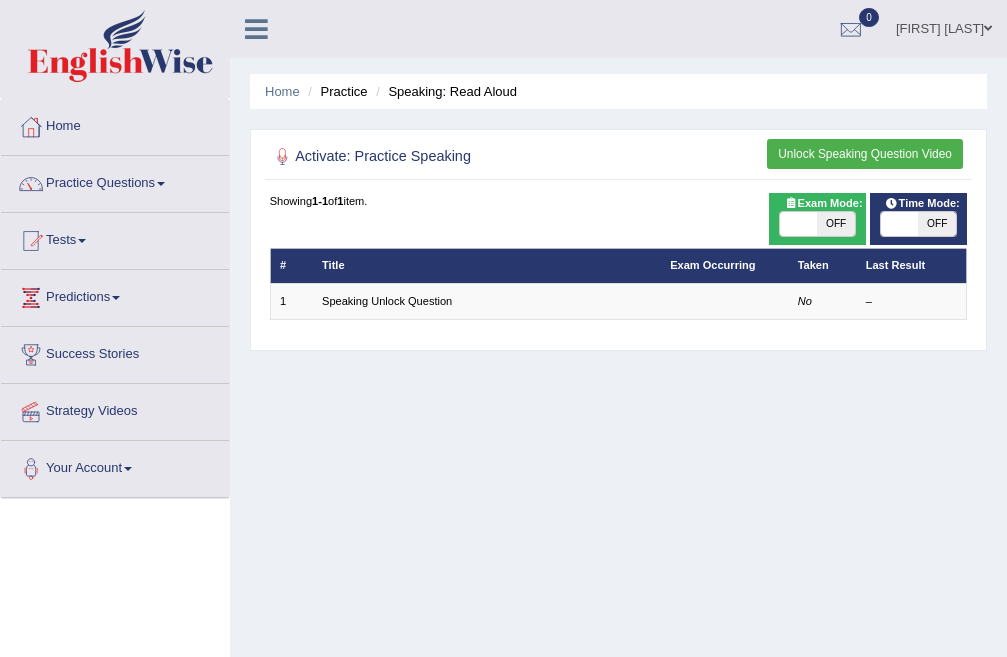click on "Unlock Speaking Question Video" at bounding box center [865, 153] 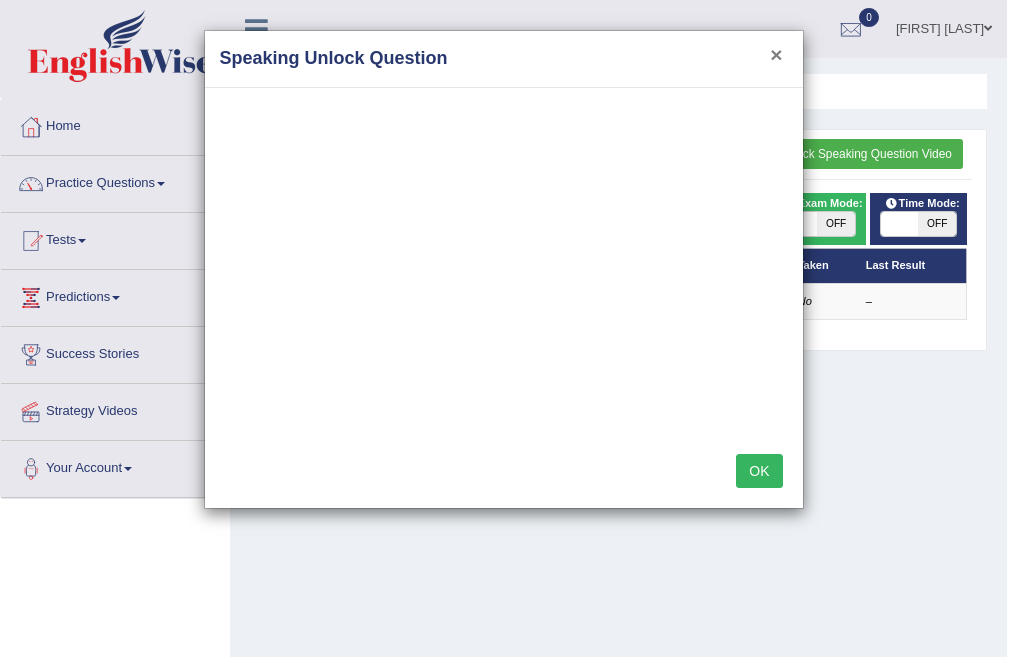 click on "×" at bounding box center [776, 54] 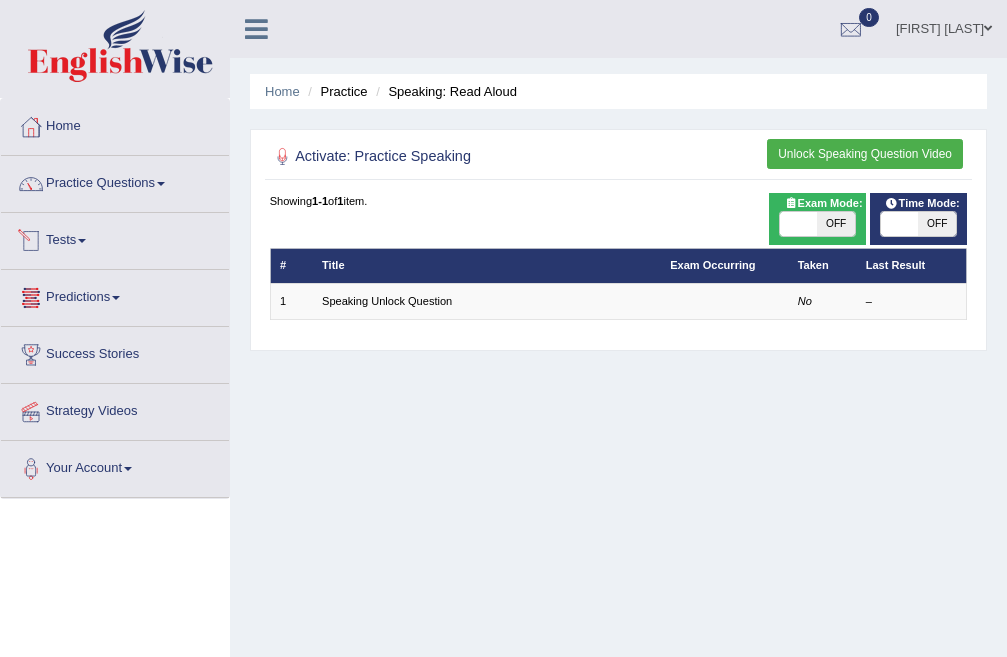 click on "Tests" at bounding box center [115, 238] 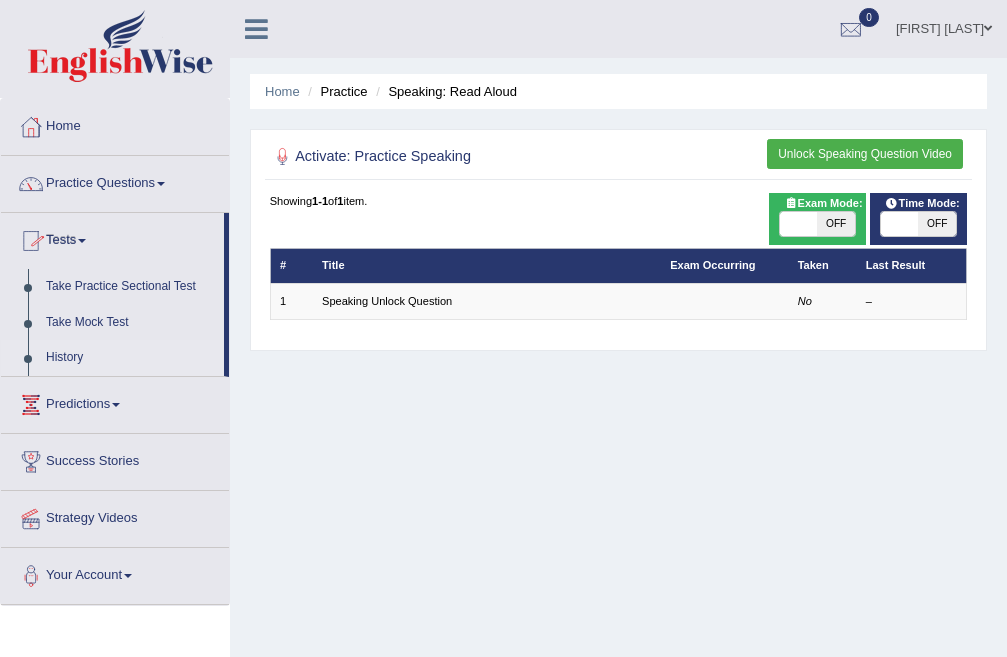 click on "History" at bounding box center [130, 358] 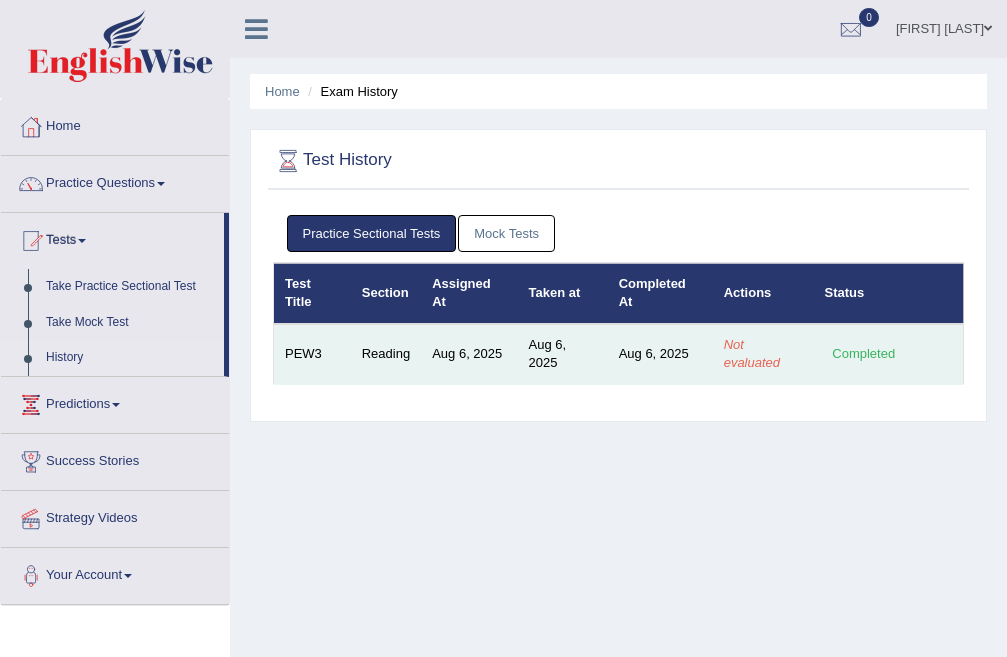 scroll, scrollTop: 0, scrollLeft: 0, axis: both 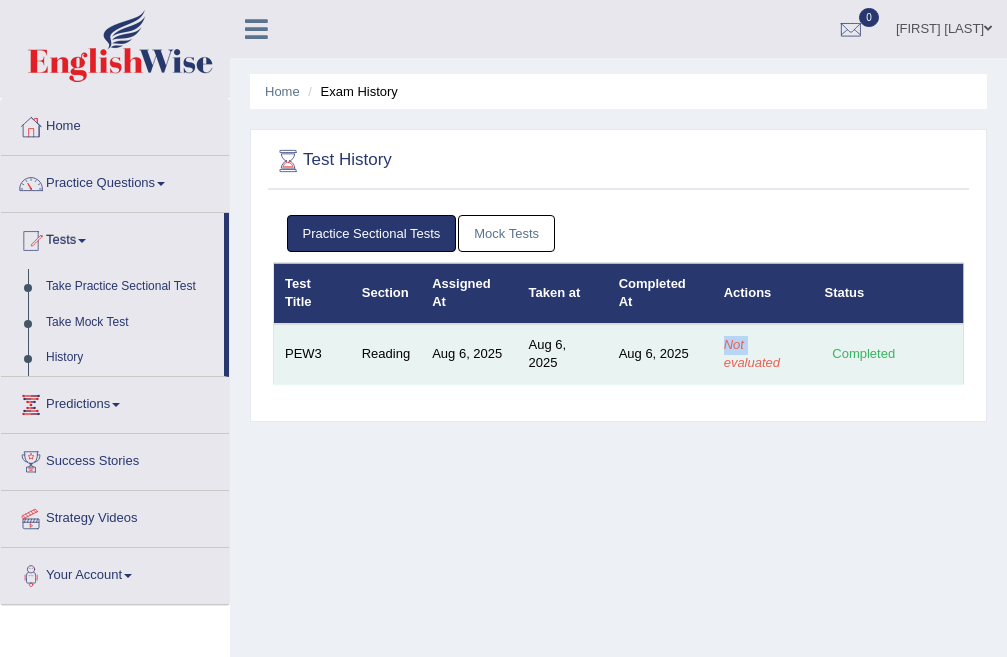 click on "Not evaluated" at bounding box center [763, 354] 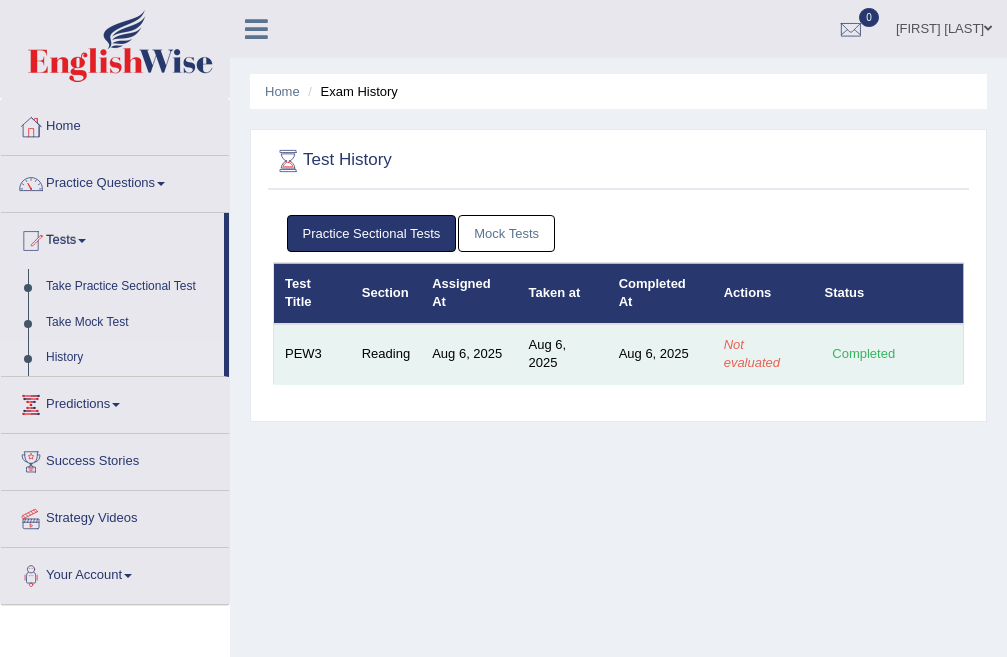 click on "Reading" at bounding box center [386, 354] 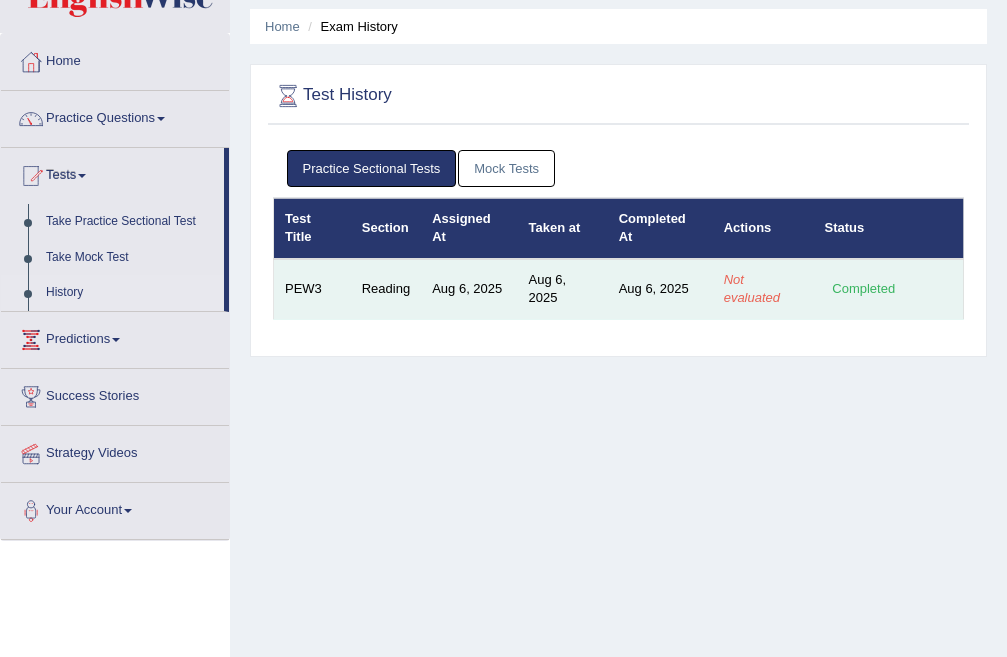 scroll, scrollTop: 100, scrollLeft: 0, axis: vertical 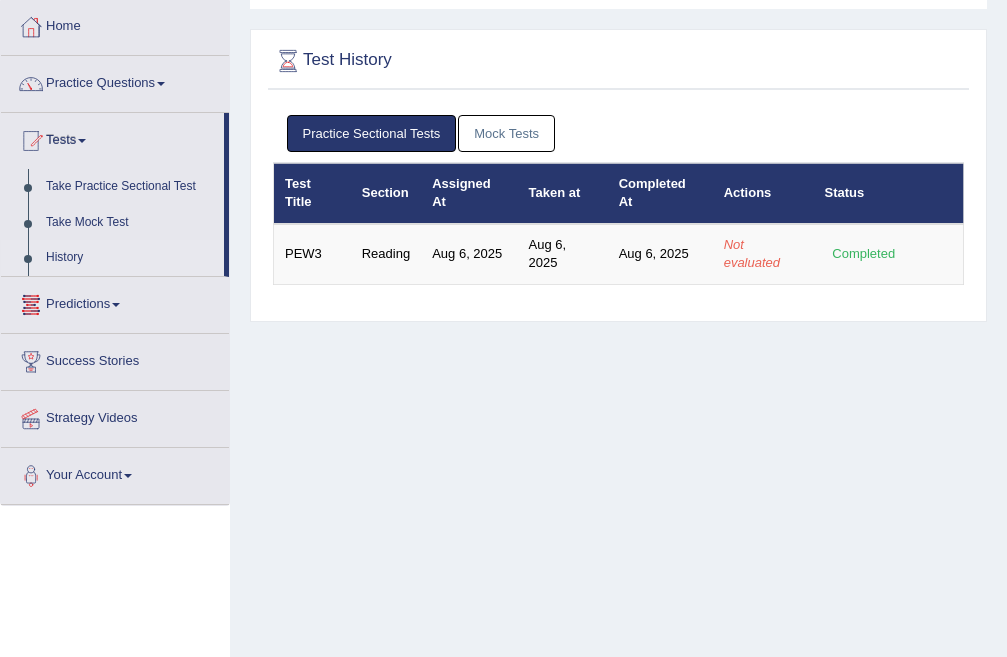 click on "Predictions" at bounding box center (115, 302) 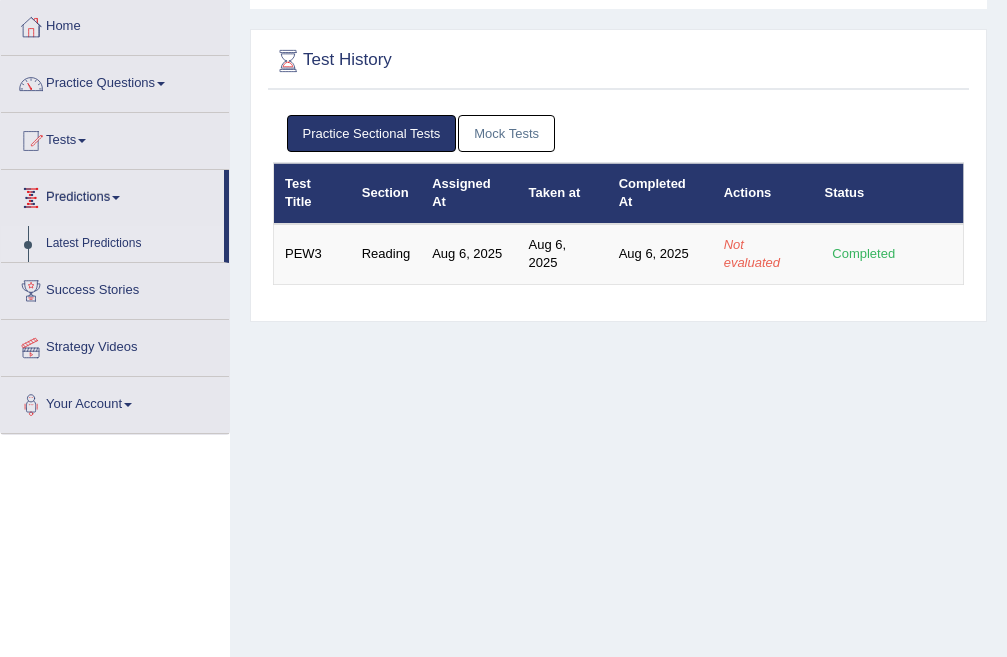 click on "Latest Predictions" at bounding box center (130, 244) 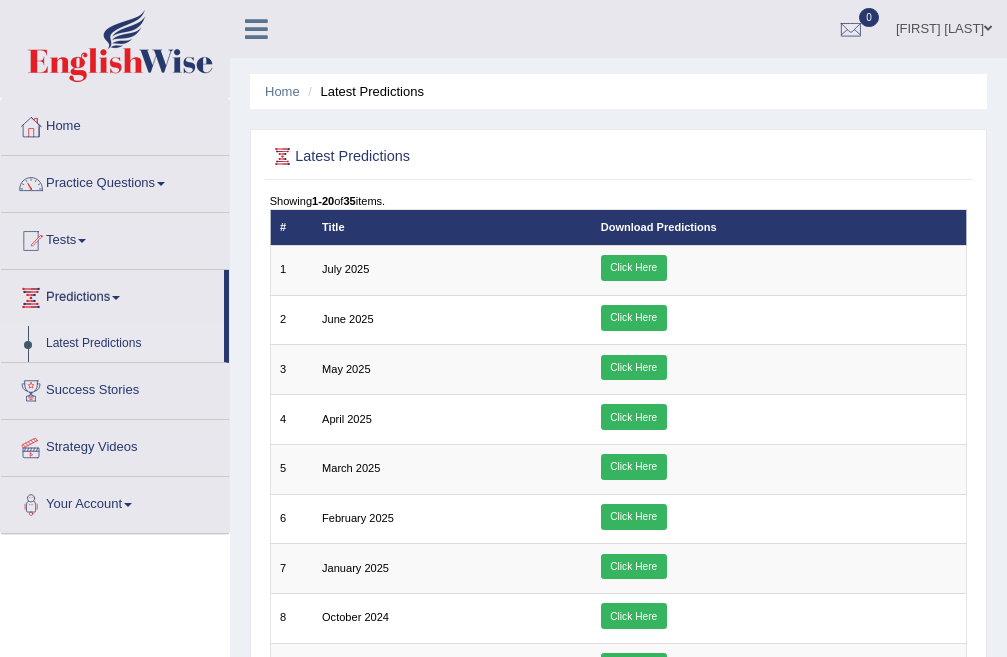 scroll, scrollTop: 0, scrollLeft: 0, axis: both 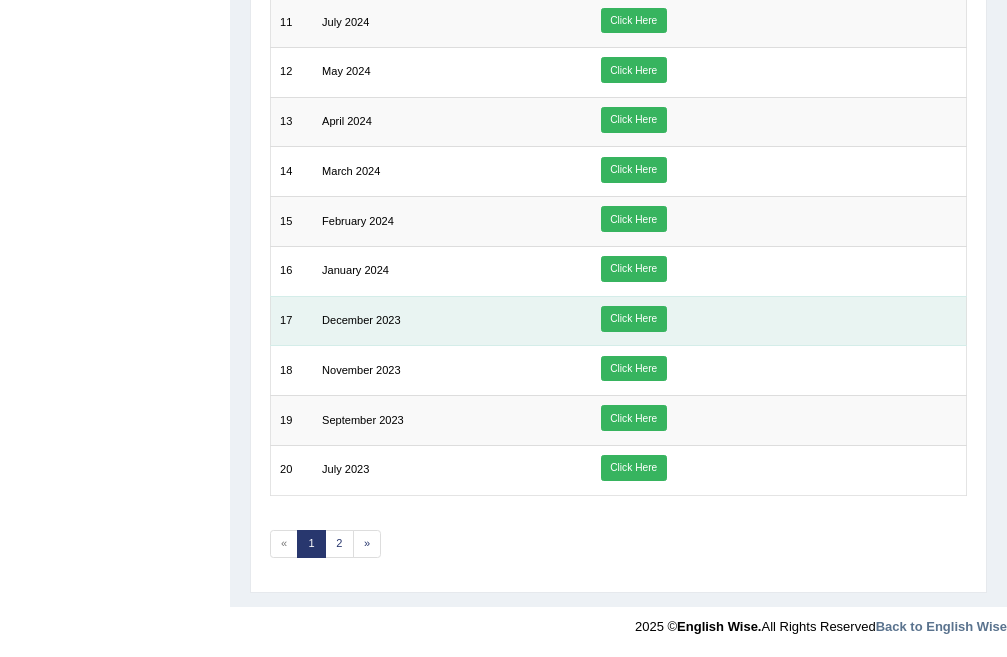 click on "Click Here" at bounding box center [634, 319] 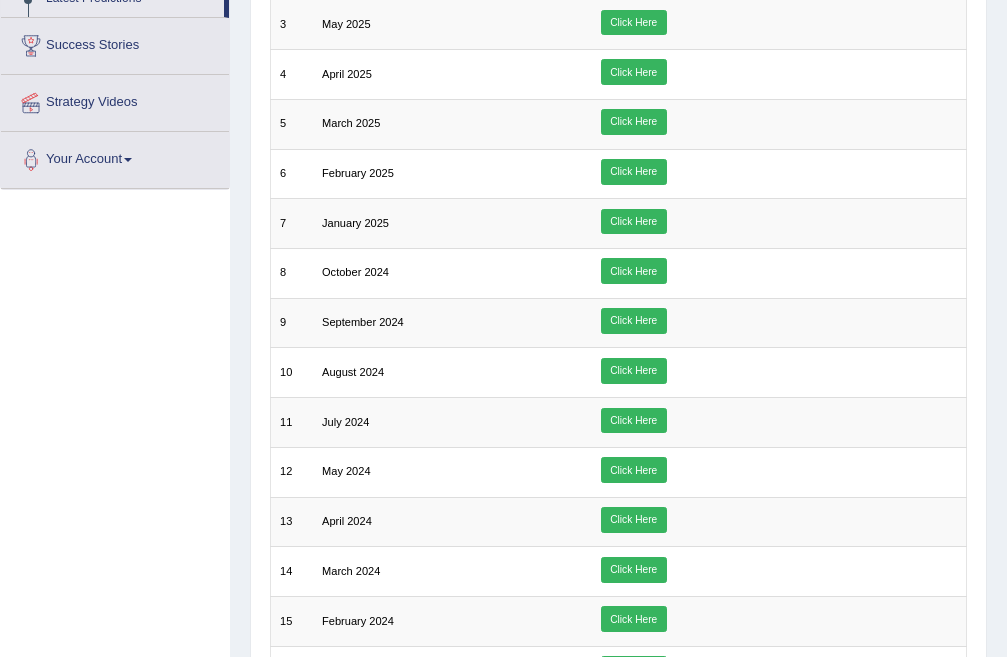 scroll, scrollTop: 0, scrollLeft: 0, axis: both 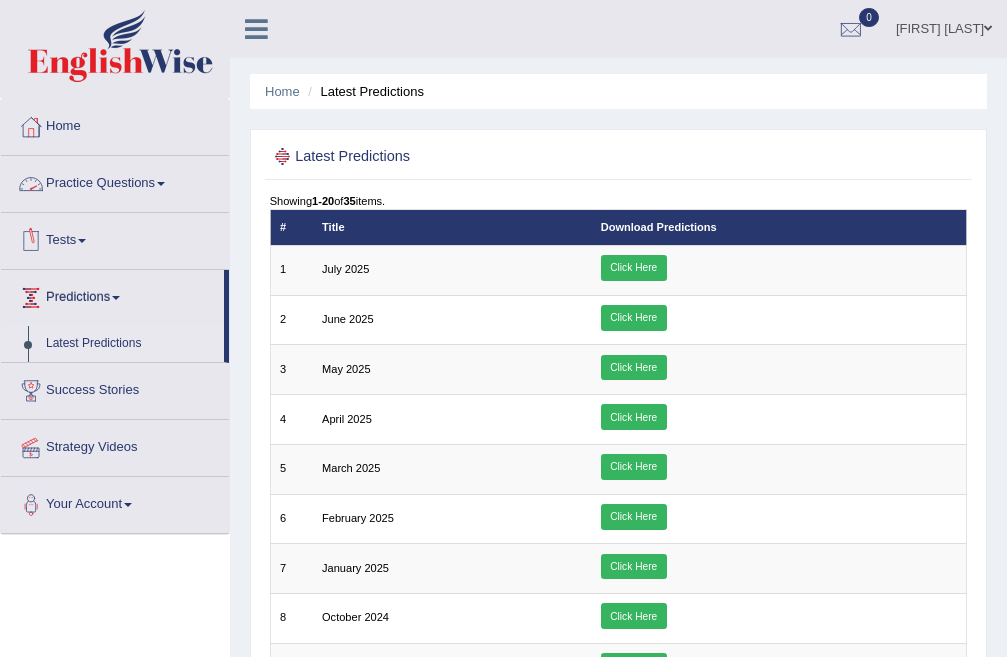 click on "Tests" at bounding box center [115, 238] 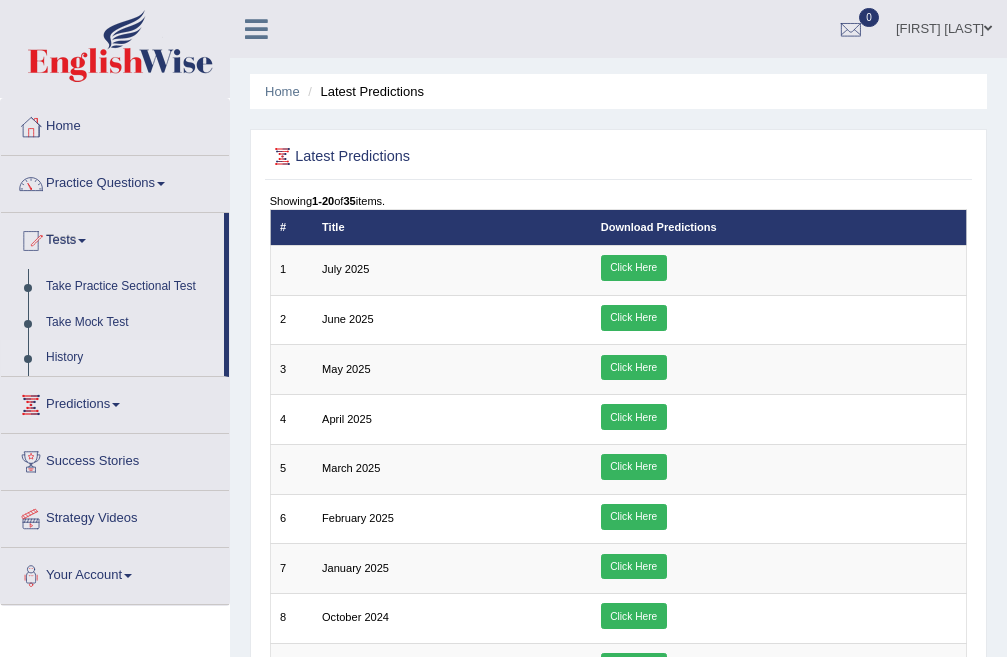click on "History" at bounding box center (130, 358) 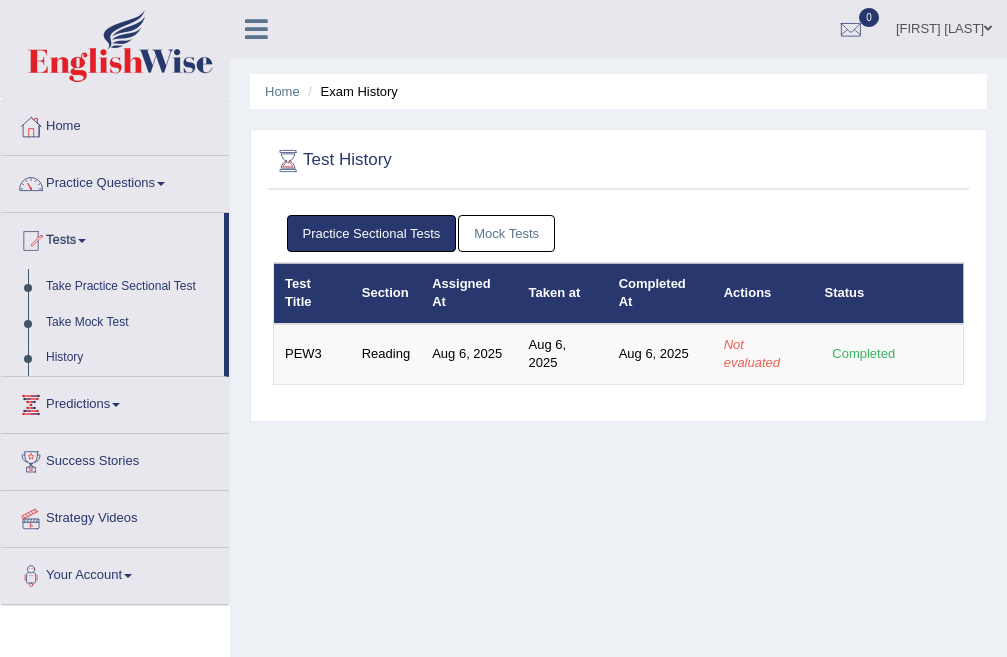 scroll, scrollTop: 0, scrollLeft: 0, axis: both 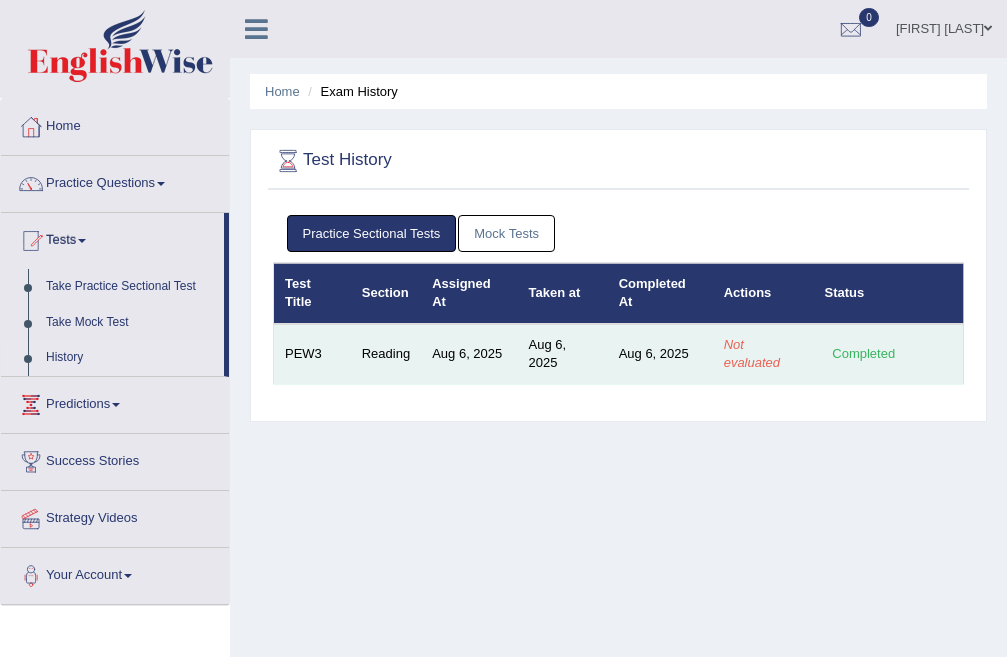 click on "Not evaluated" at bounding box center [752, 354] 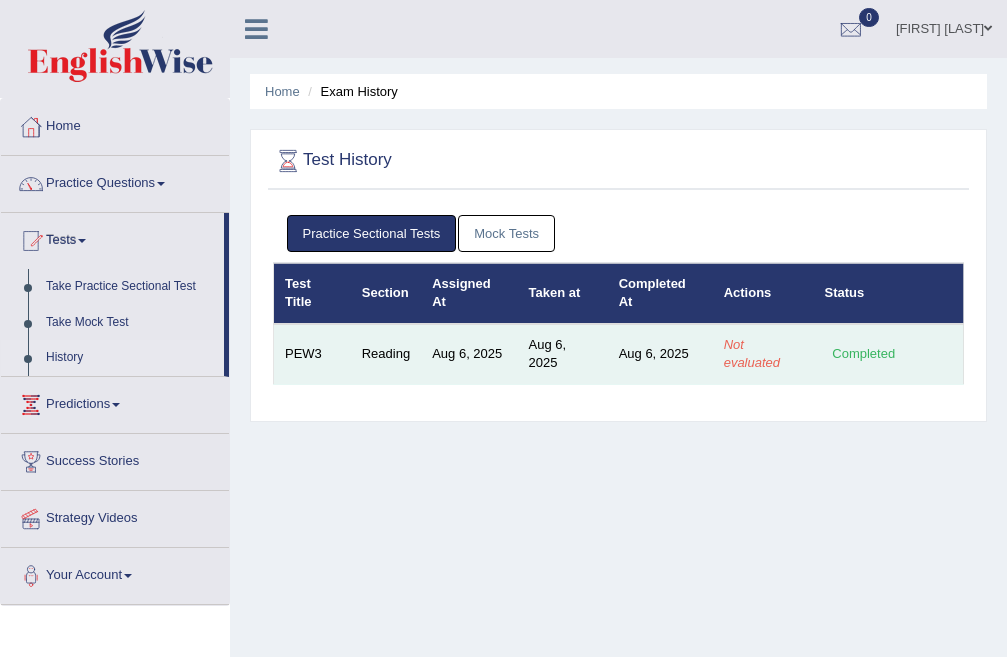 click on "Not evaluated" at bounding box center (763, 354) 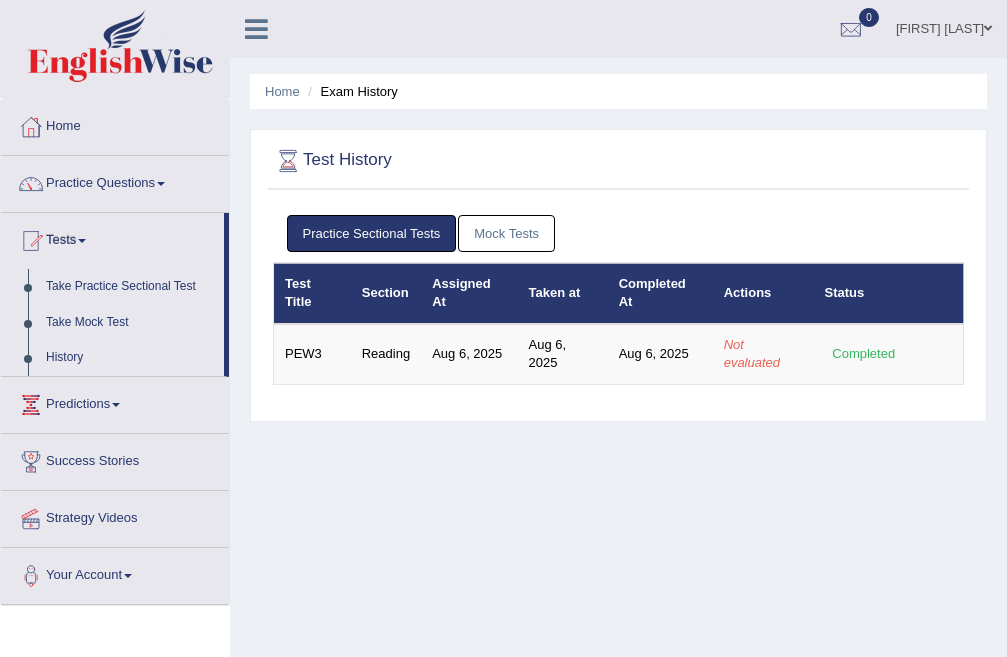 click on "History" at bounding box center [130, 358] 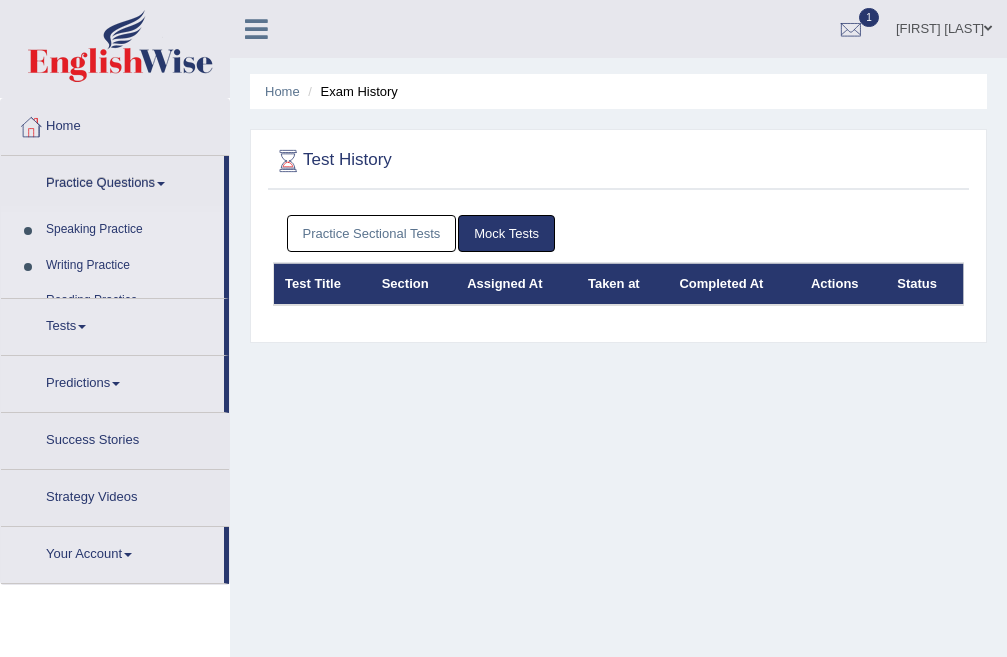 scroll, scrollTop: 0, scrollLeft: 0, axis: both 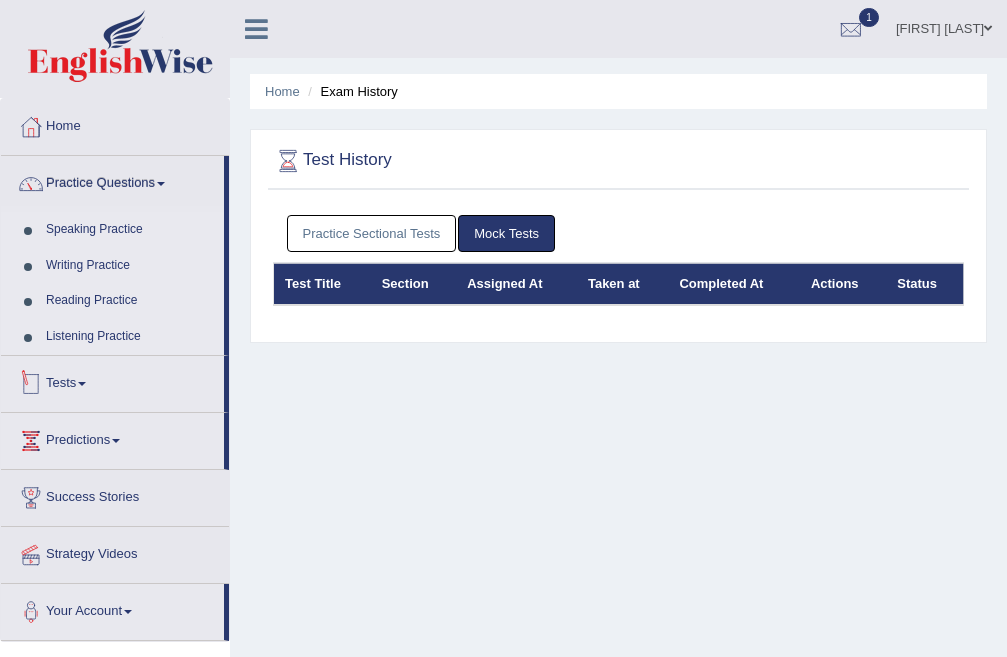 click on "Tests" at bounding box center [112, 381] 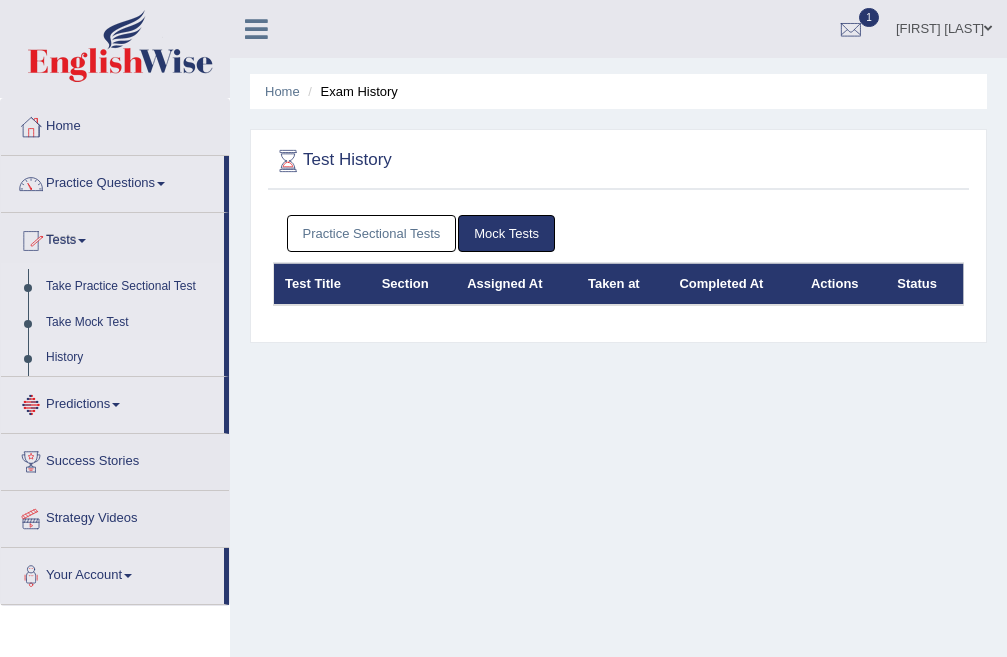 click on "History" at bounding box center [130, 358] 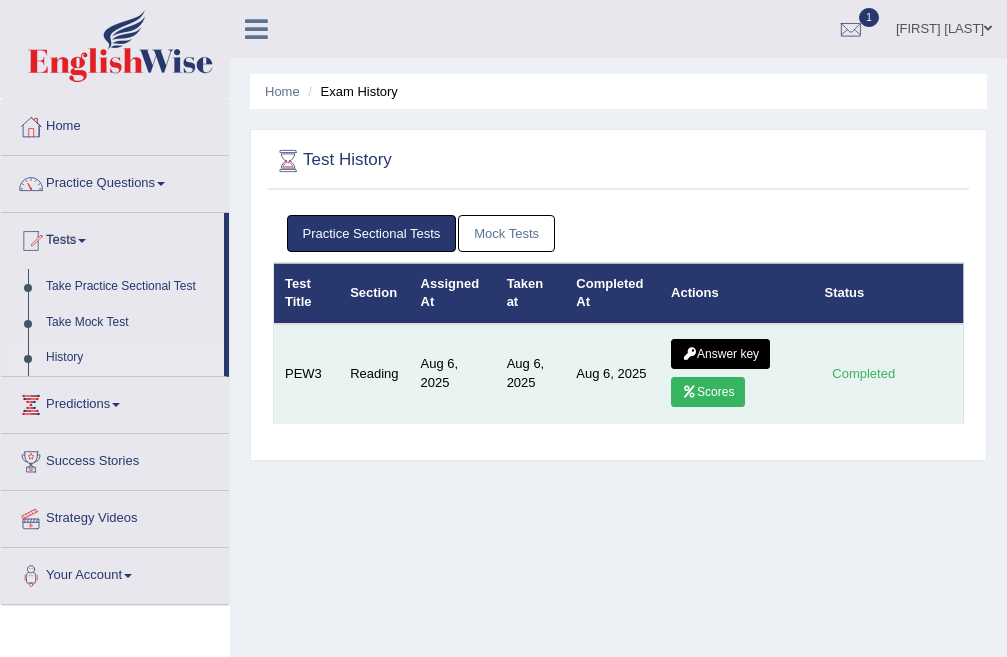 scroll, scrollTop: 0, scrollLeft: 0, axis: both 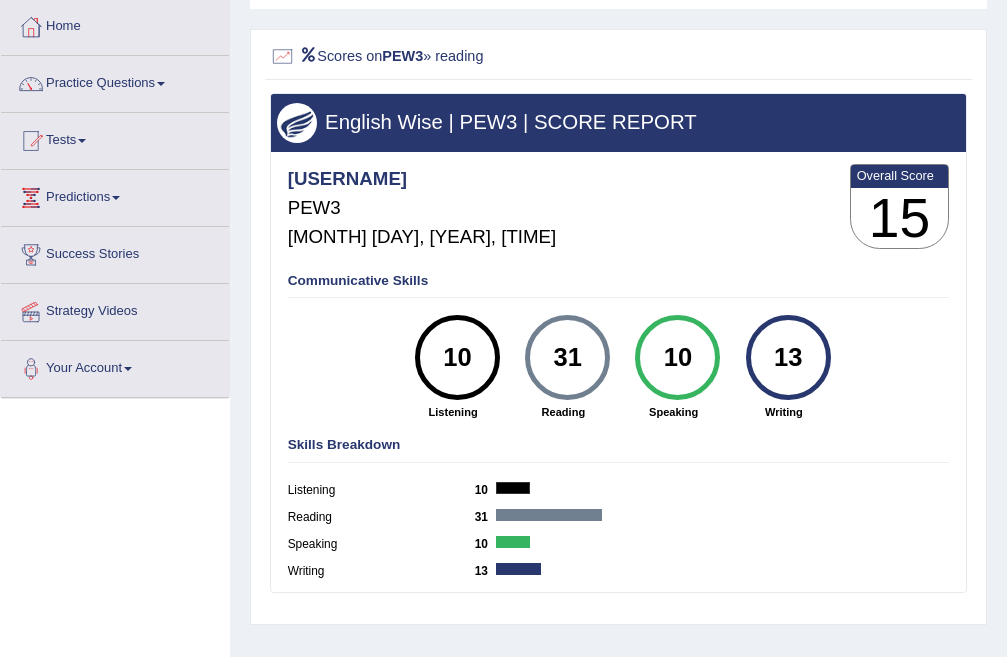 click on "10" at bounding box center (678, 358) 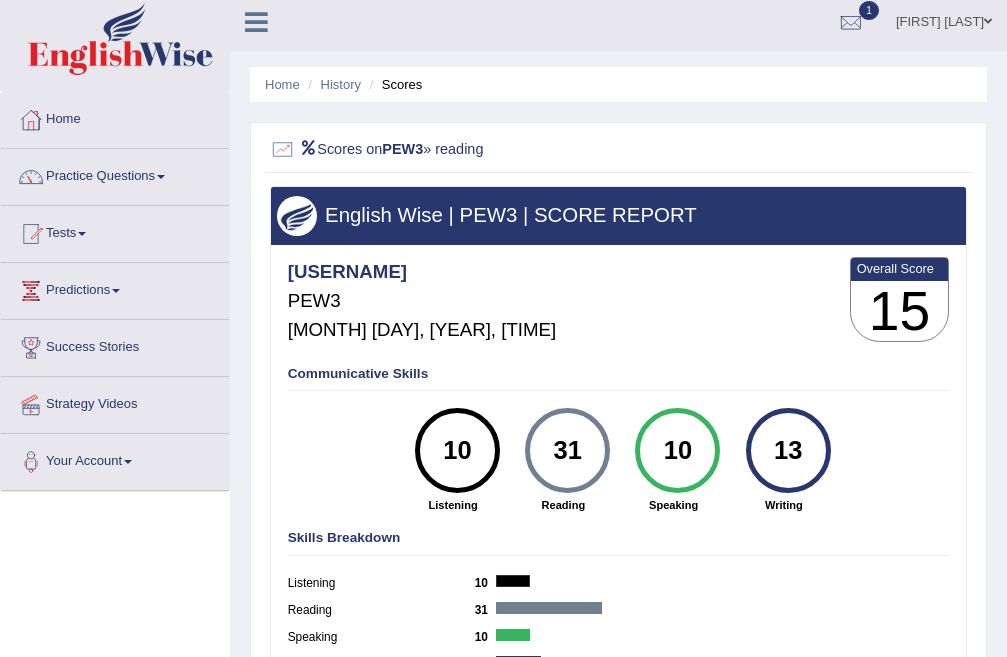 scroll, scrollTop: 0, scrollLeft: 0, axis: both 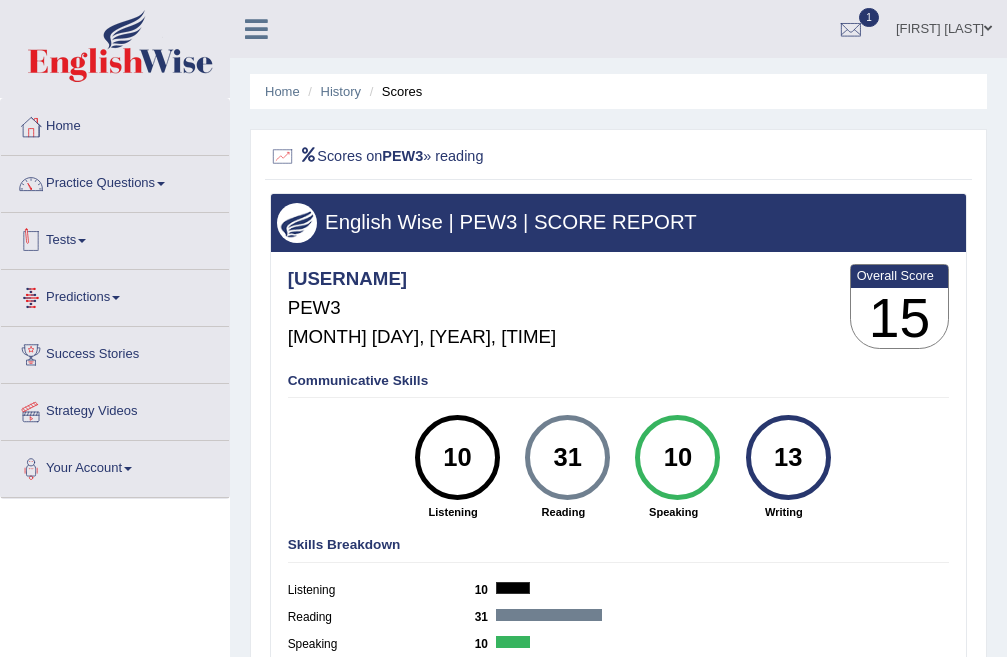 click on "Tests" at bounding box center [115, 238] 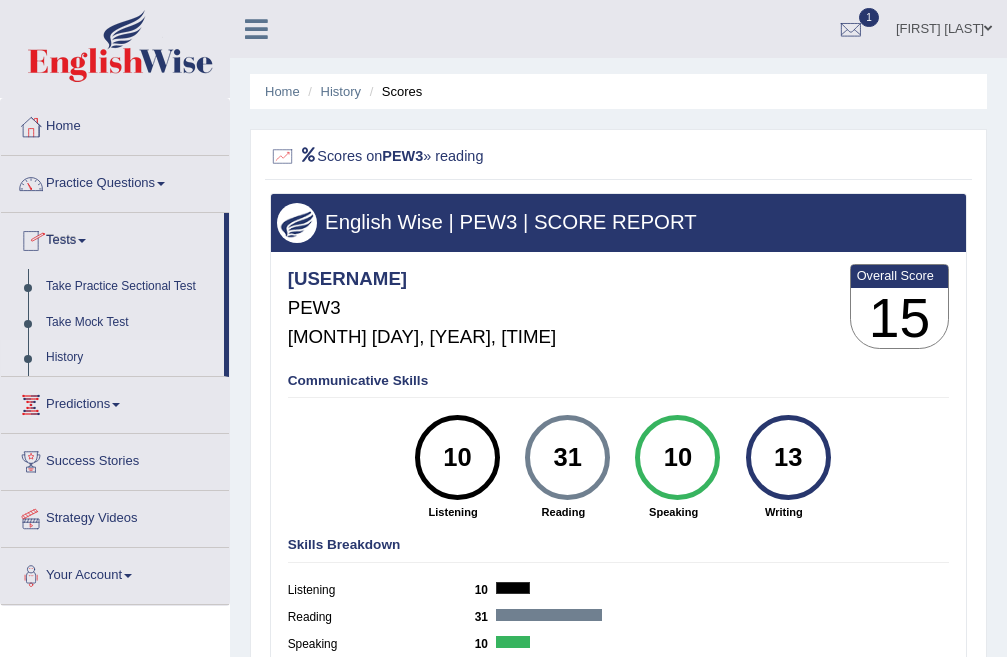 click on "History" at bounding box center (130, 358) 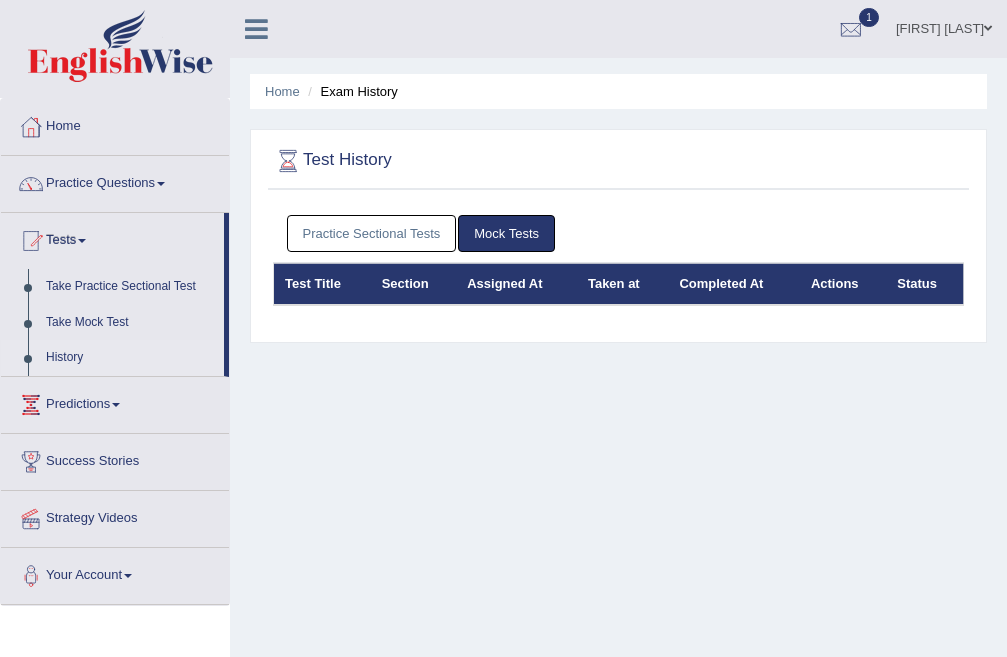 click on "Practice Sectional Tests" at bounding box center [372, 233] 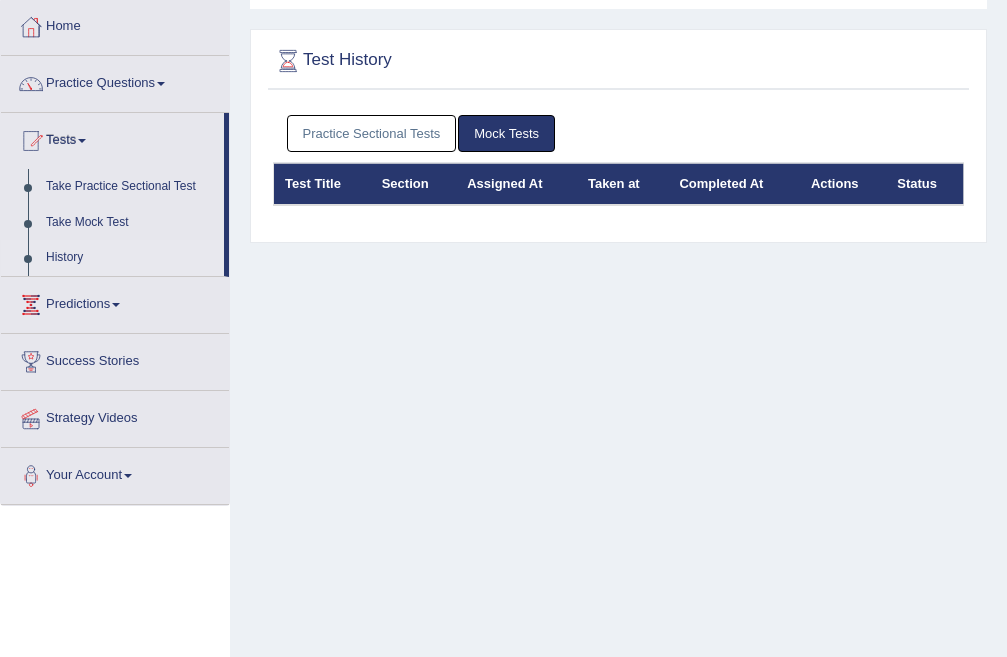 scroll, scrollTop: 0, scrollLeft: 0, axis: both 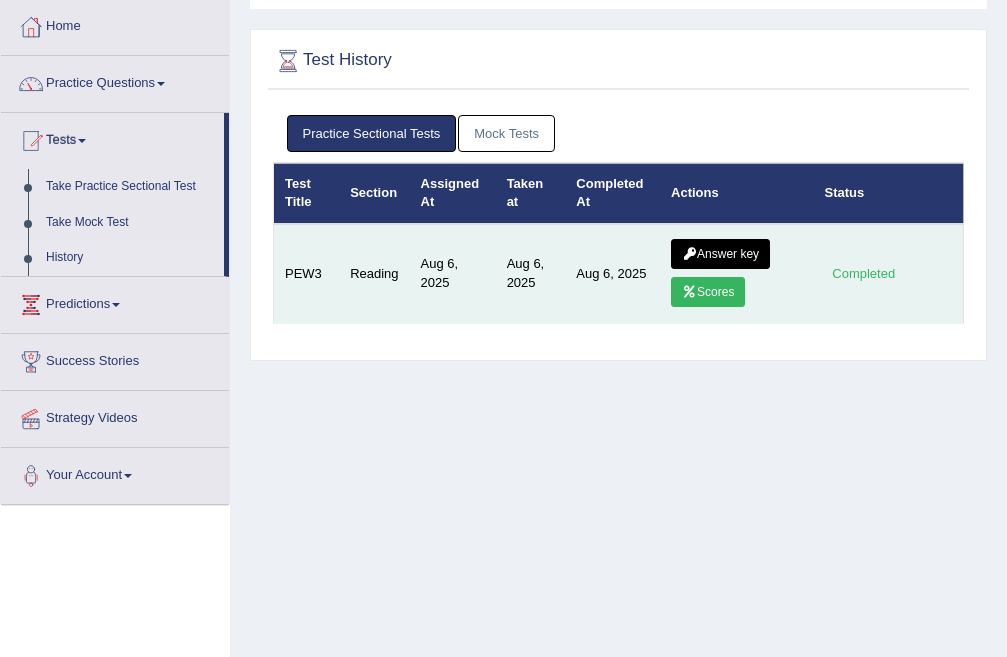 click on "Scores" at bounding box center (708, 292) 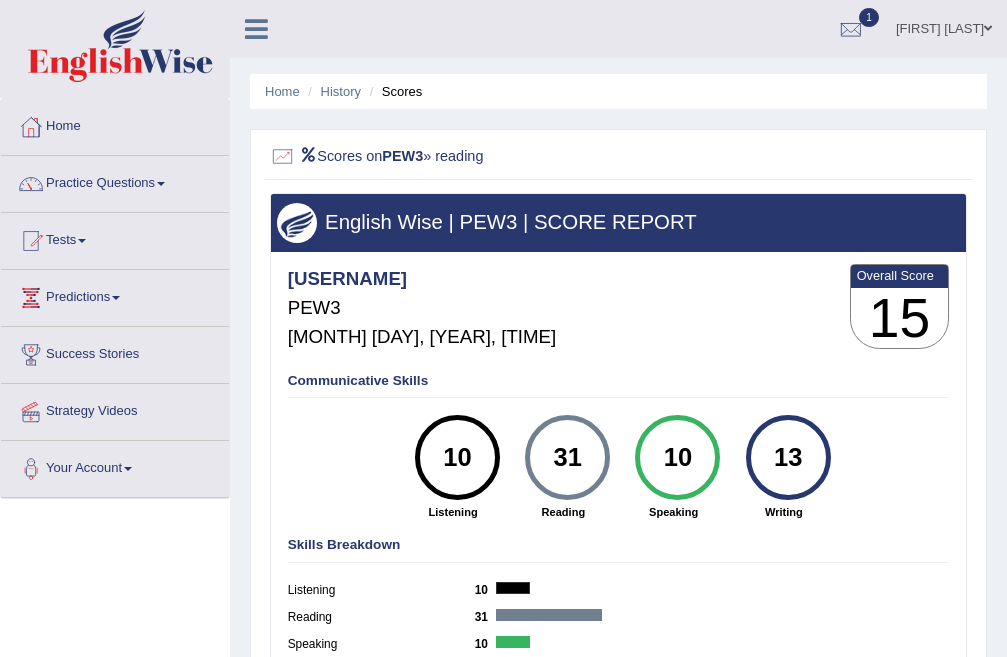 scroll, scrollTop: 0, scrollLeft: 0, axis: both 